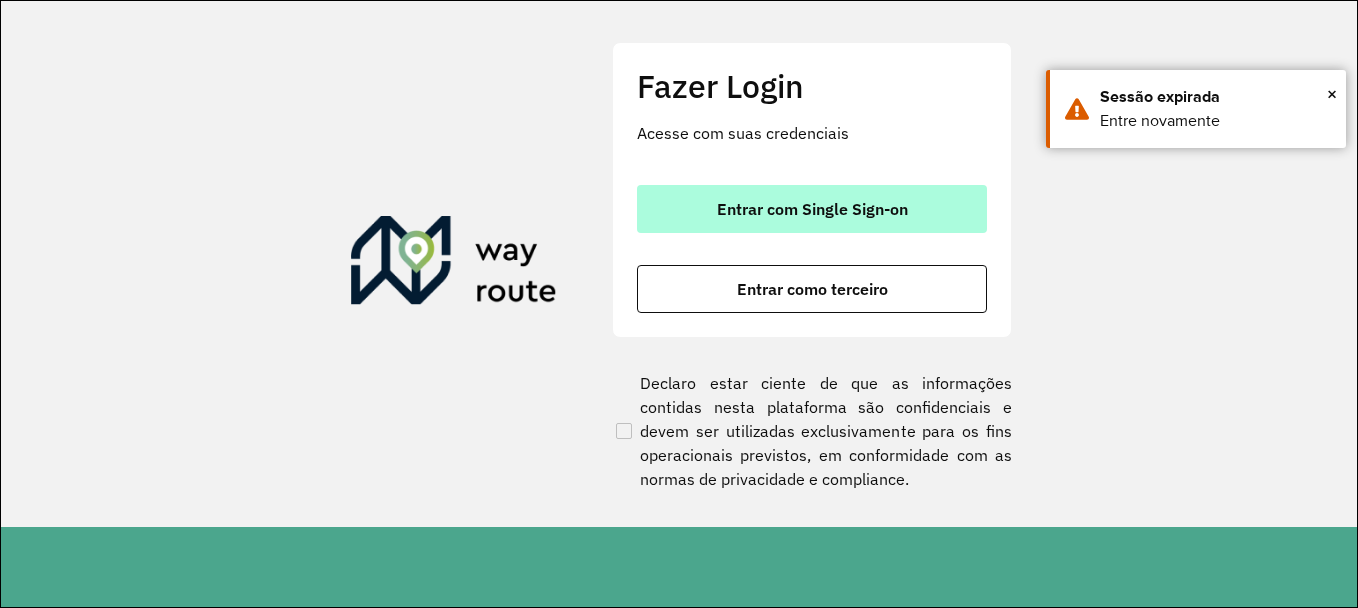 scroll, scrollTop: 0, scrollLeft: 0, axis: both 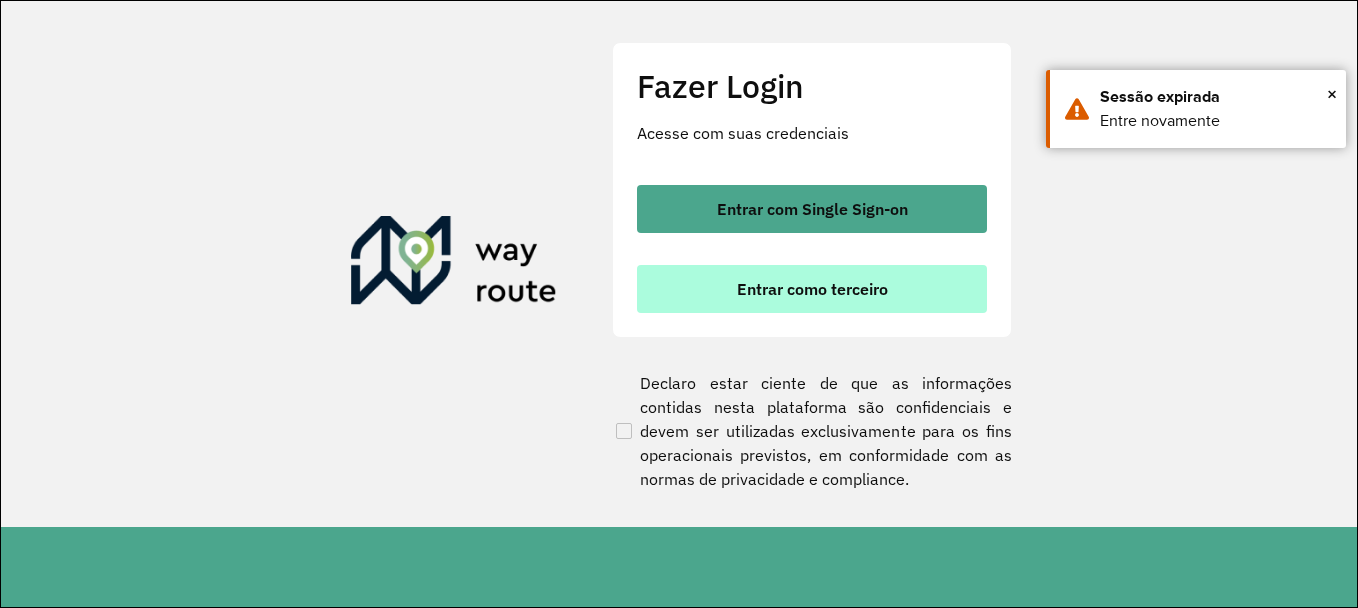 click on "Entrar como terceiro" at bounding box center (812, 289) 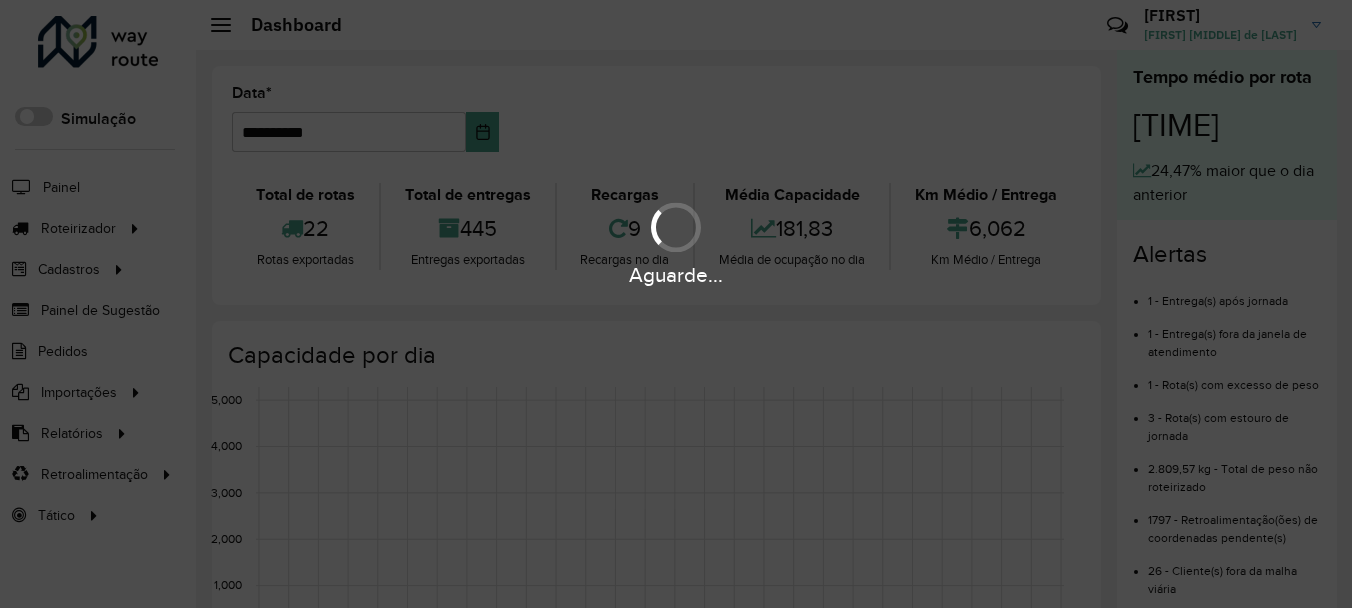 scroll, scrollTop: 0, scrollLeft: 0, axis: both 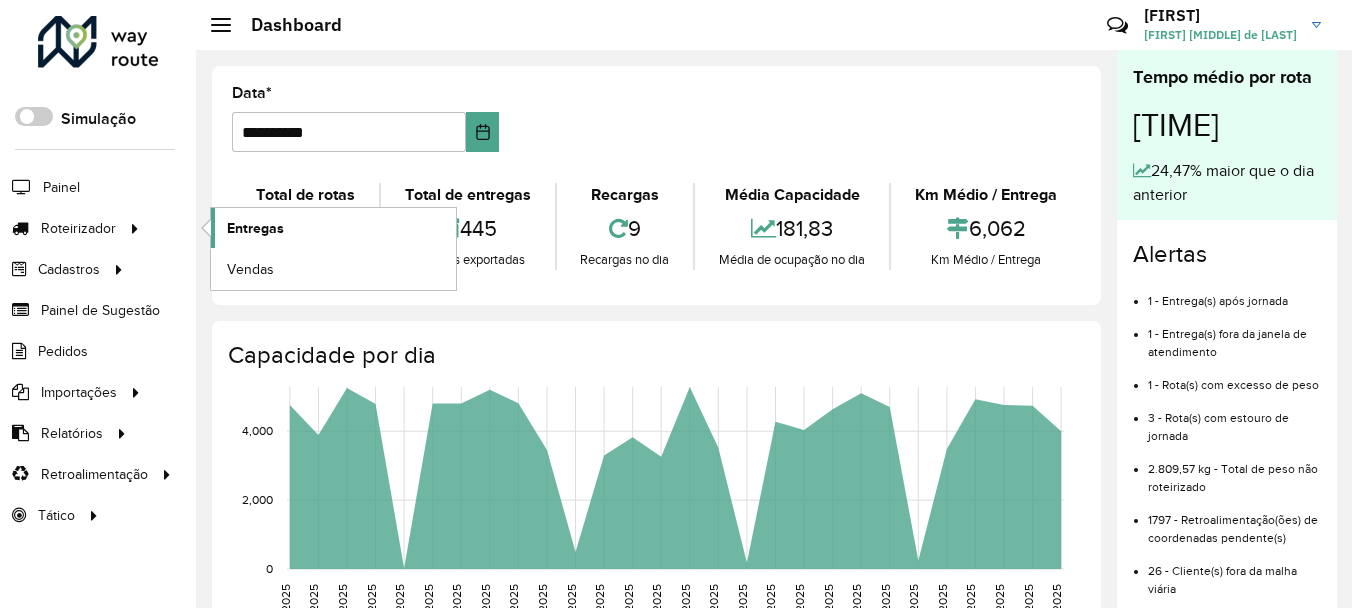 click on "Entregas" 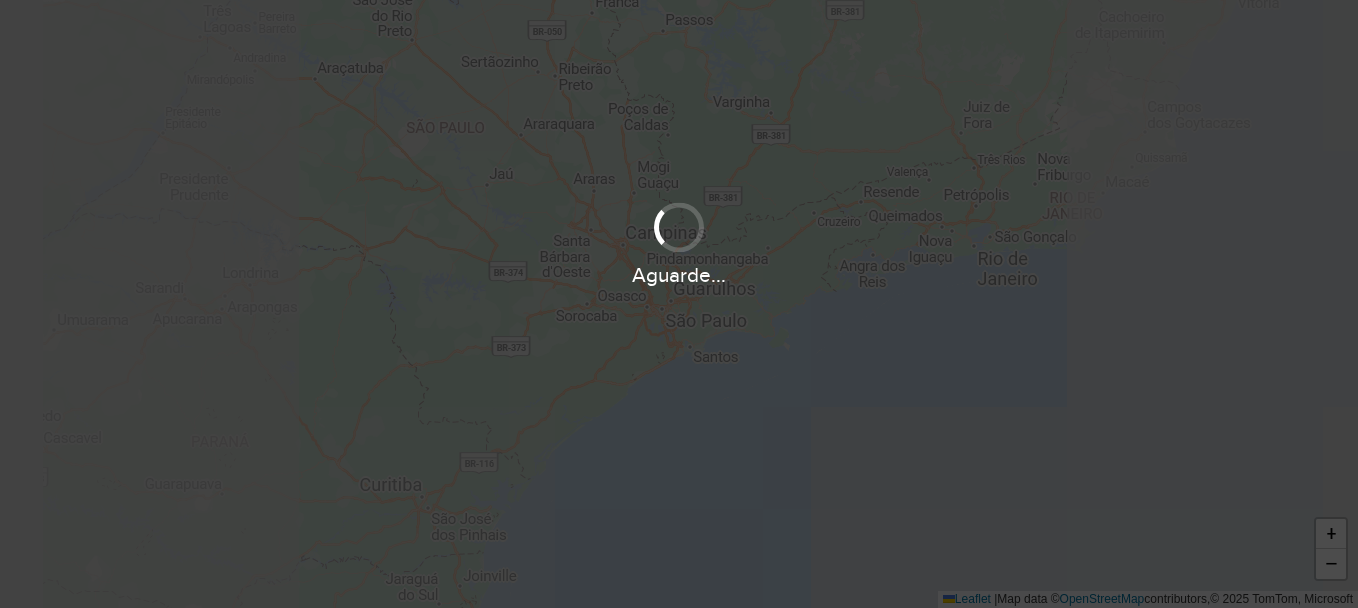 scroll, scrollTop: 0, scrollLeft: 0, axis: both 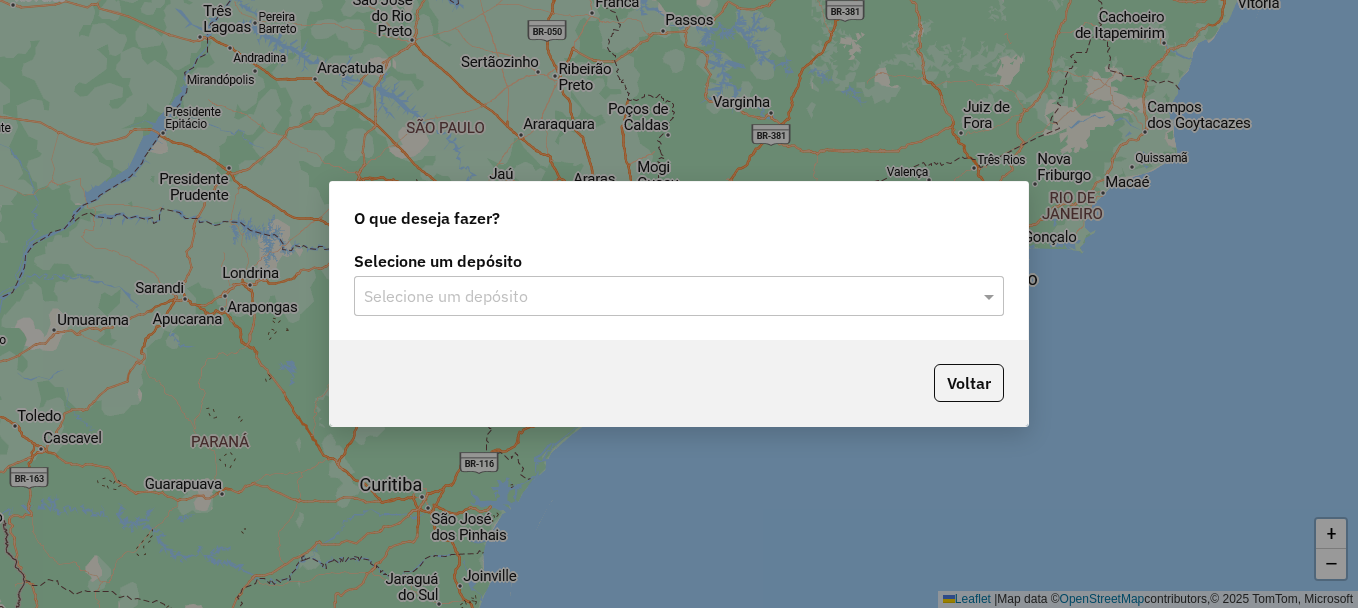 click 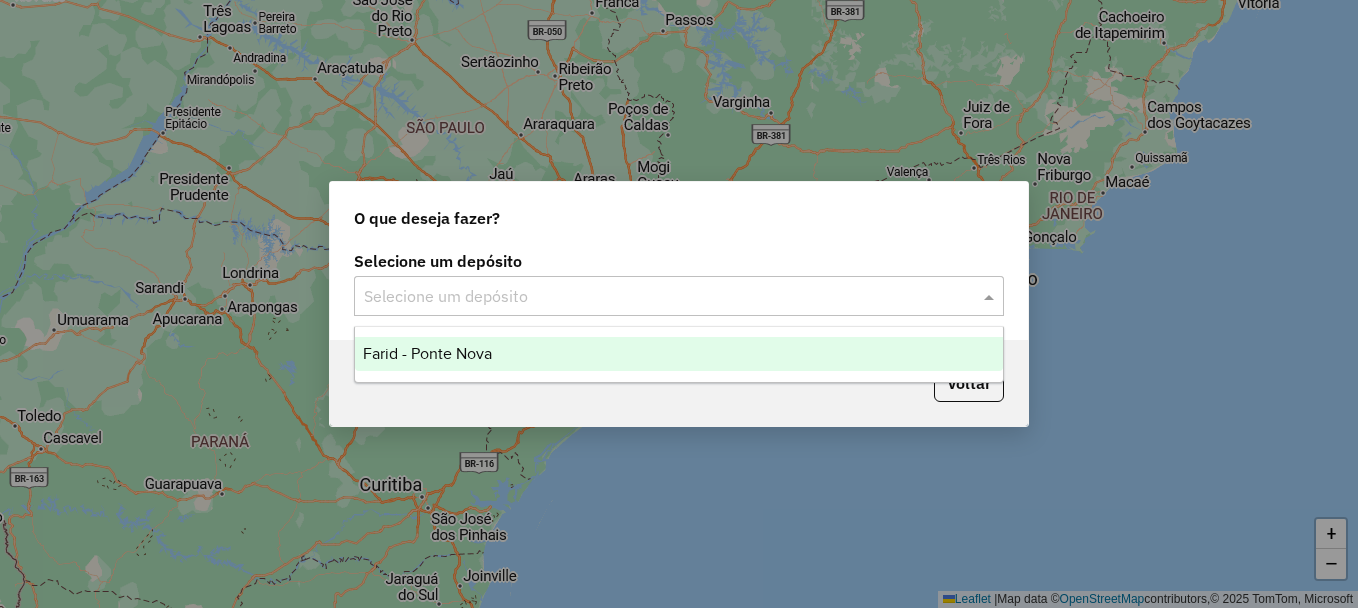 click on "Farid - Ponte Nova" at bounding box center [679, 354] 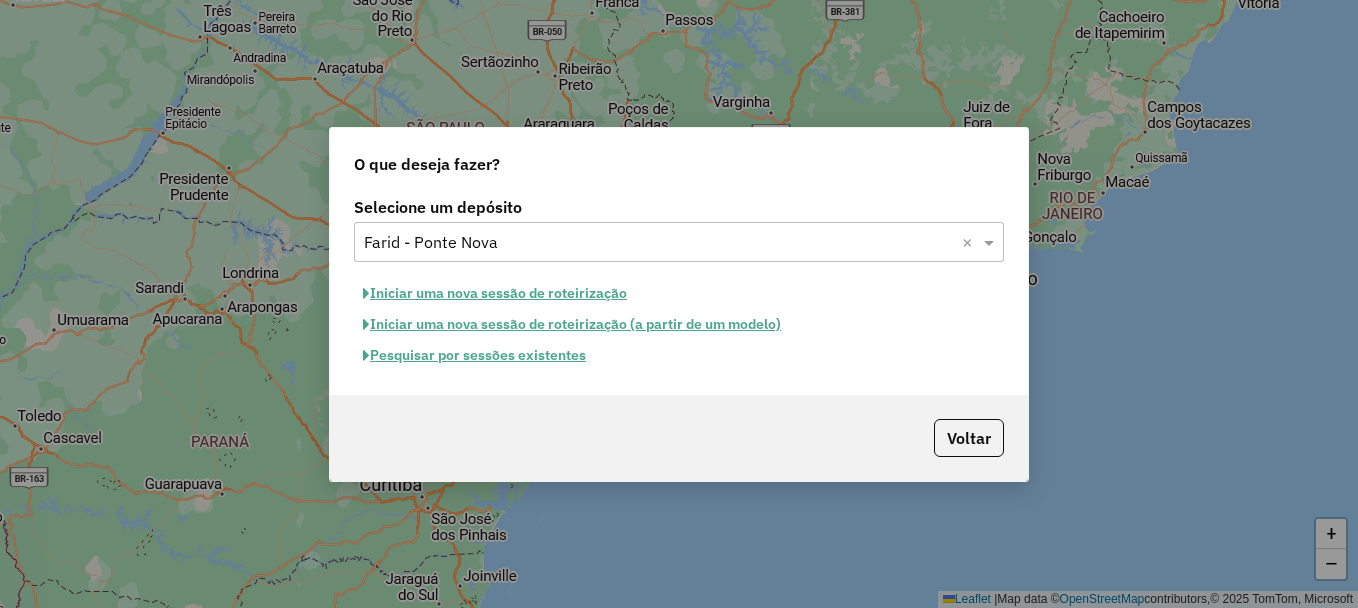 click on "Pesquisar por sessões existentes" 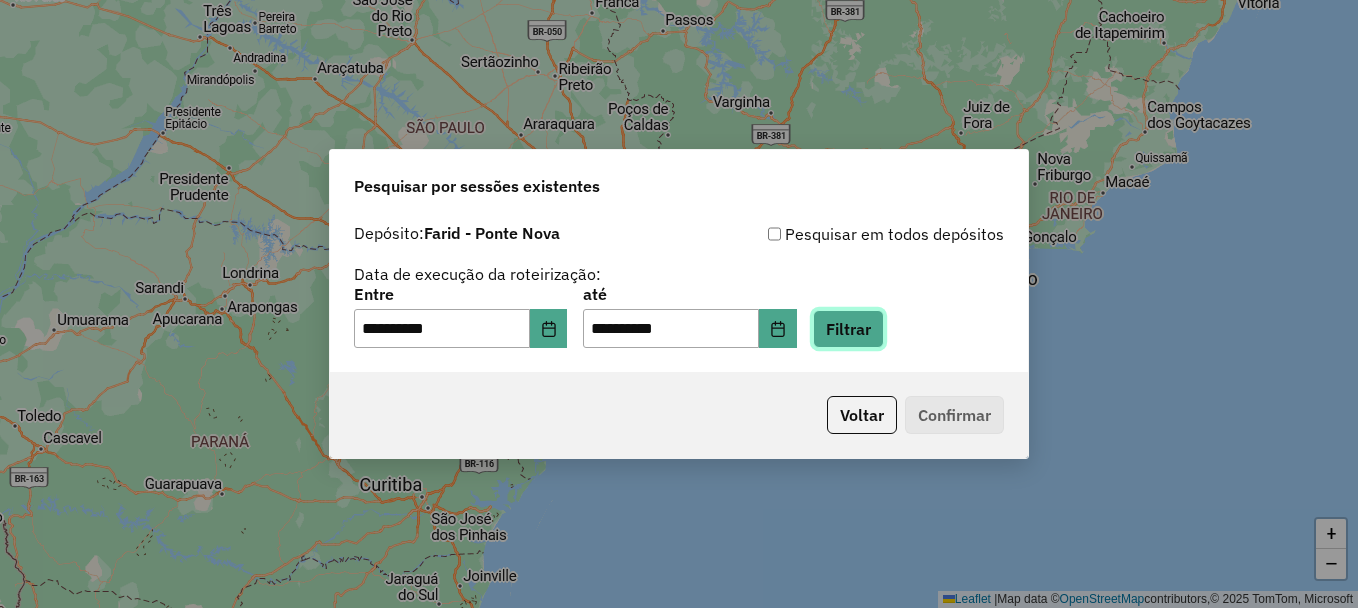 click on "Filtrar" 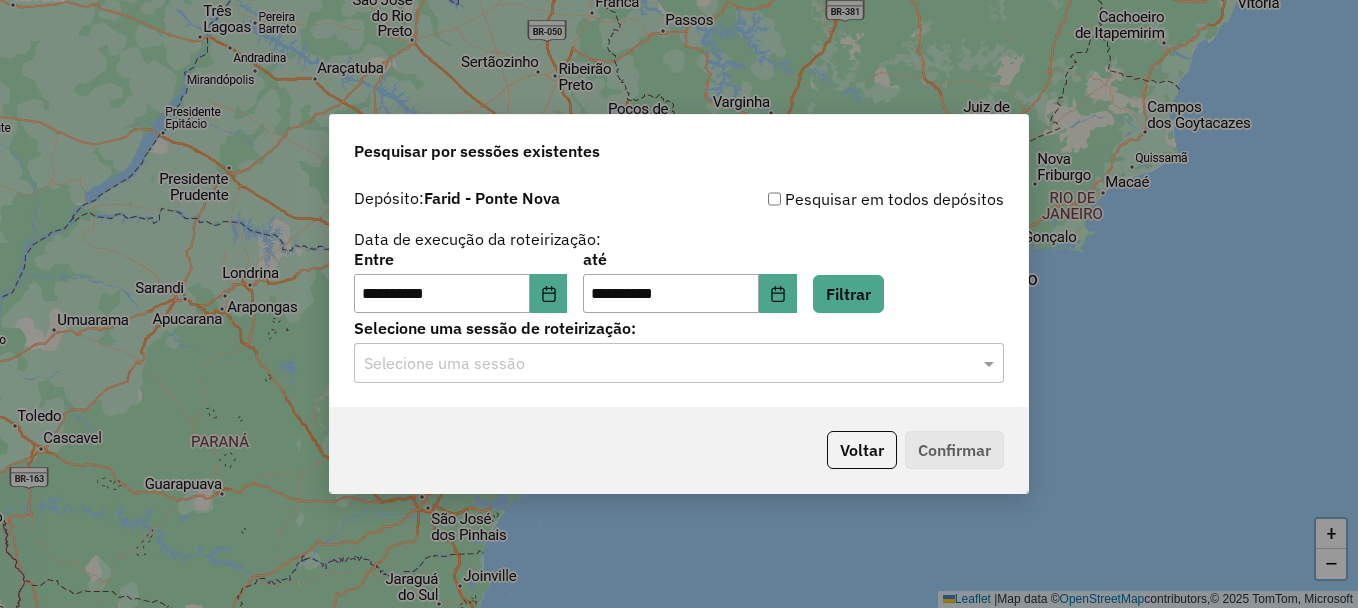 click 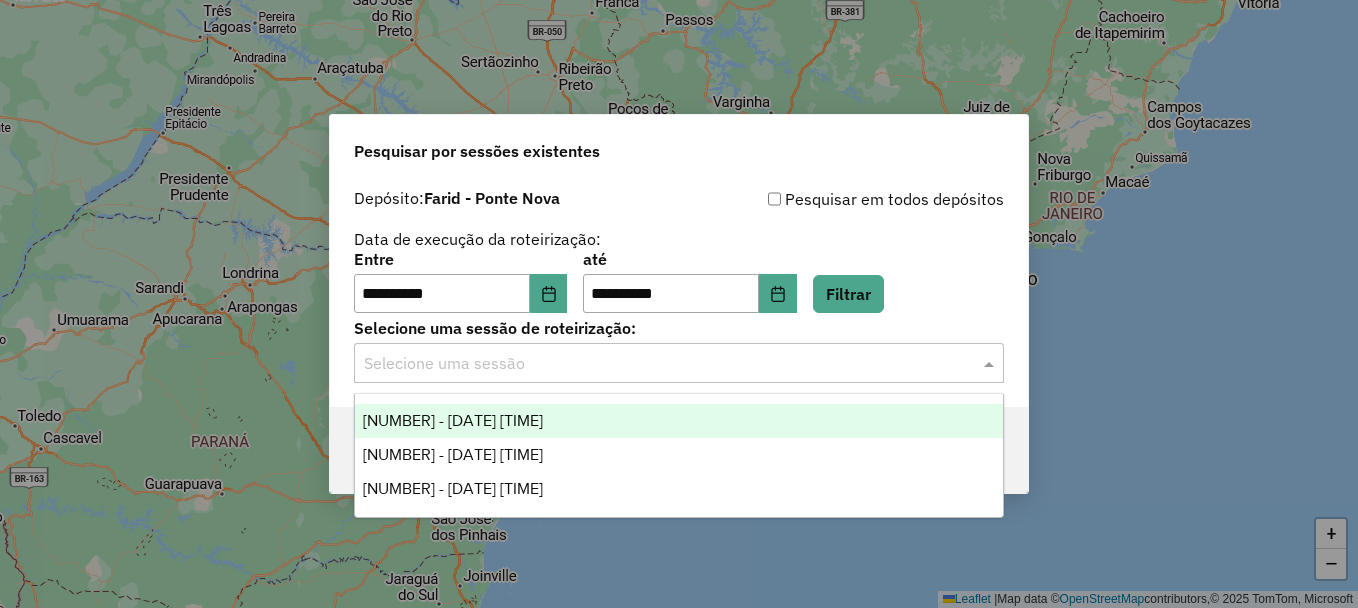 click on "973351 - 01/08/2025 18:13" at bounding box center [679, 421] 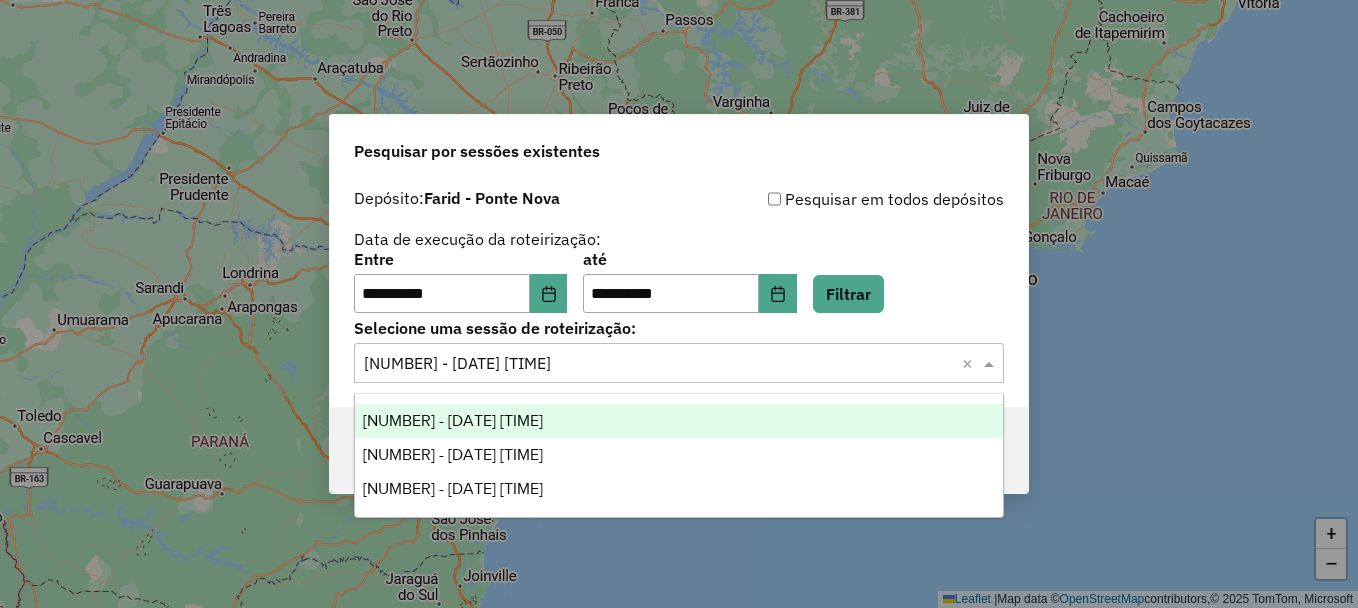 click 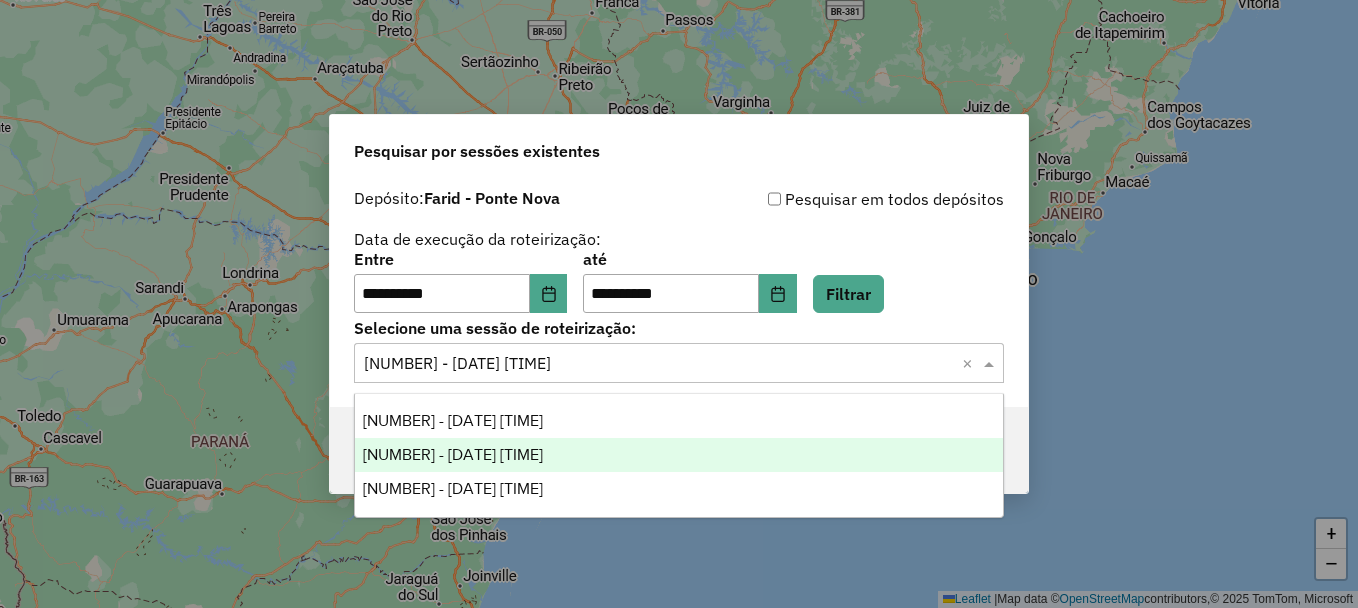 click on "Voltar   Confirmar" 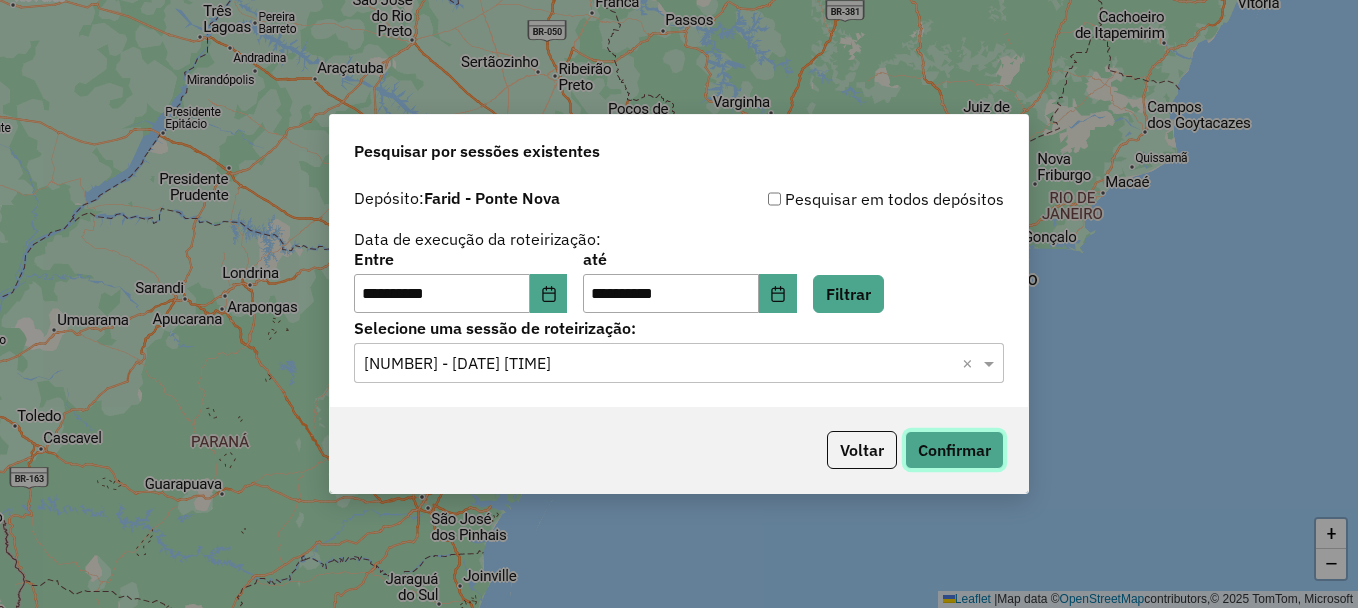 click on "Confirmar" 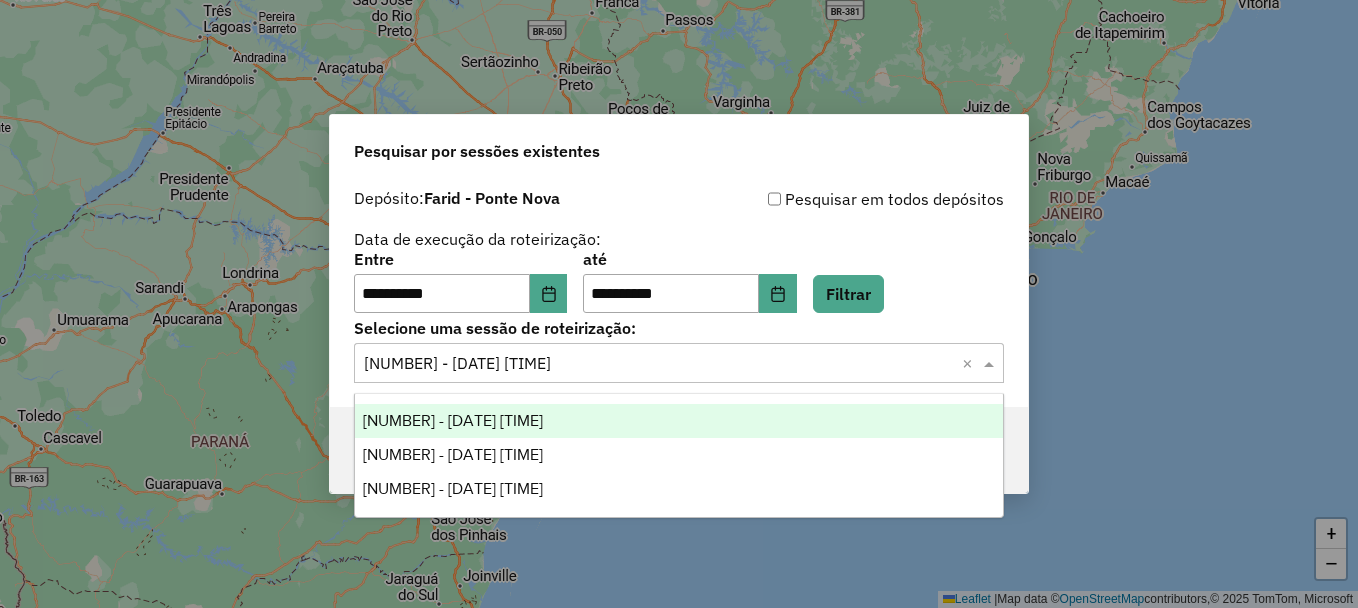 click 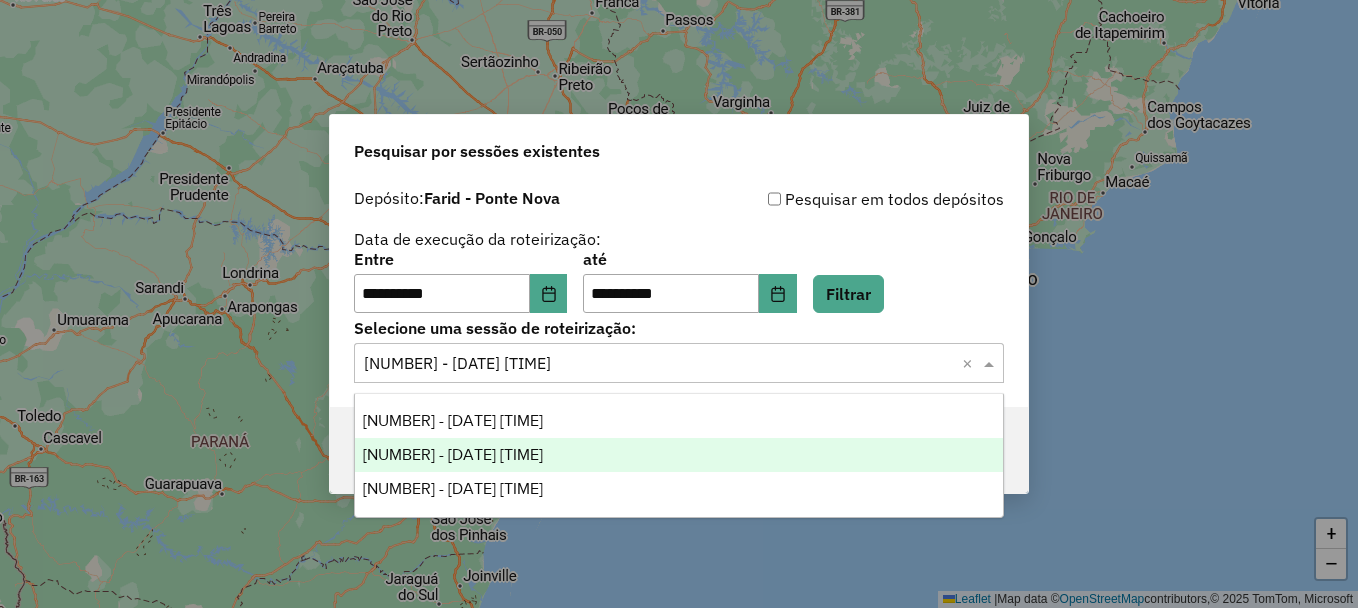 click on "973604 - 01/08/2025 19:35" at bounding box center [679, 455] 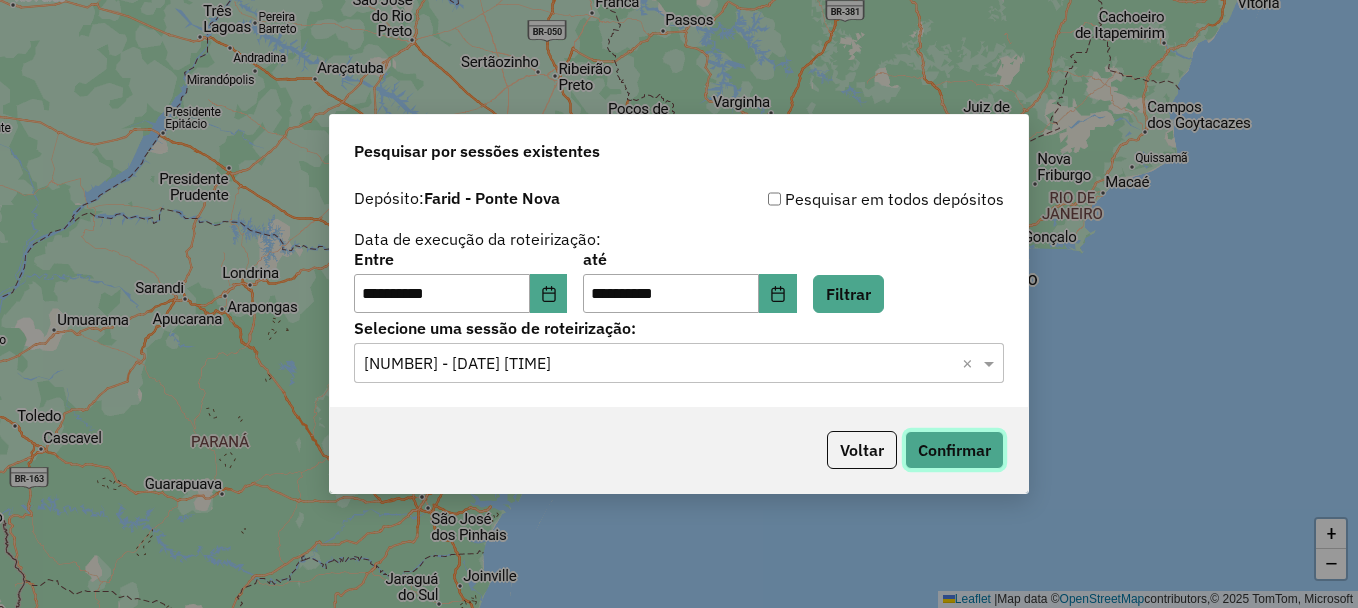 click on "Confirmar" 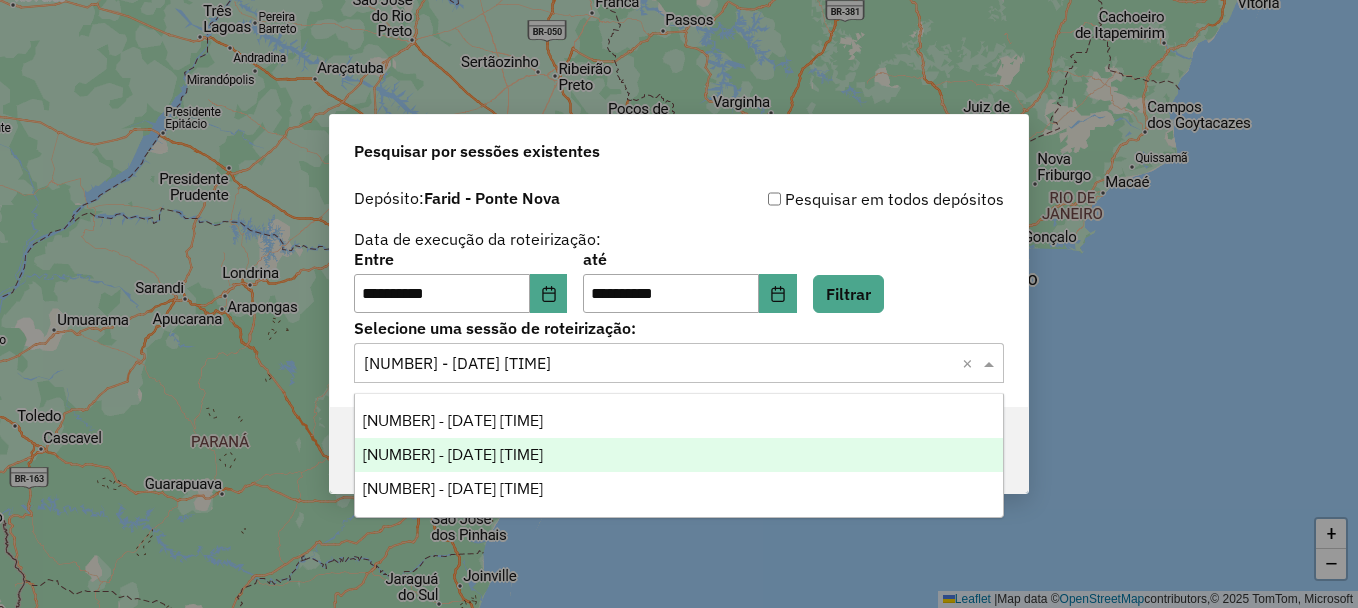 click 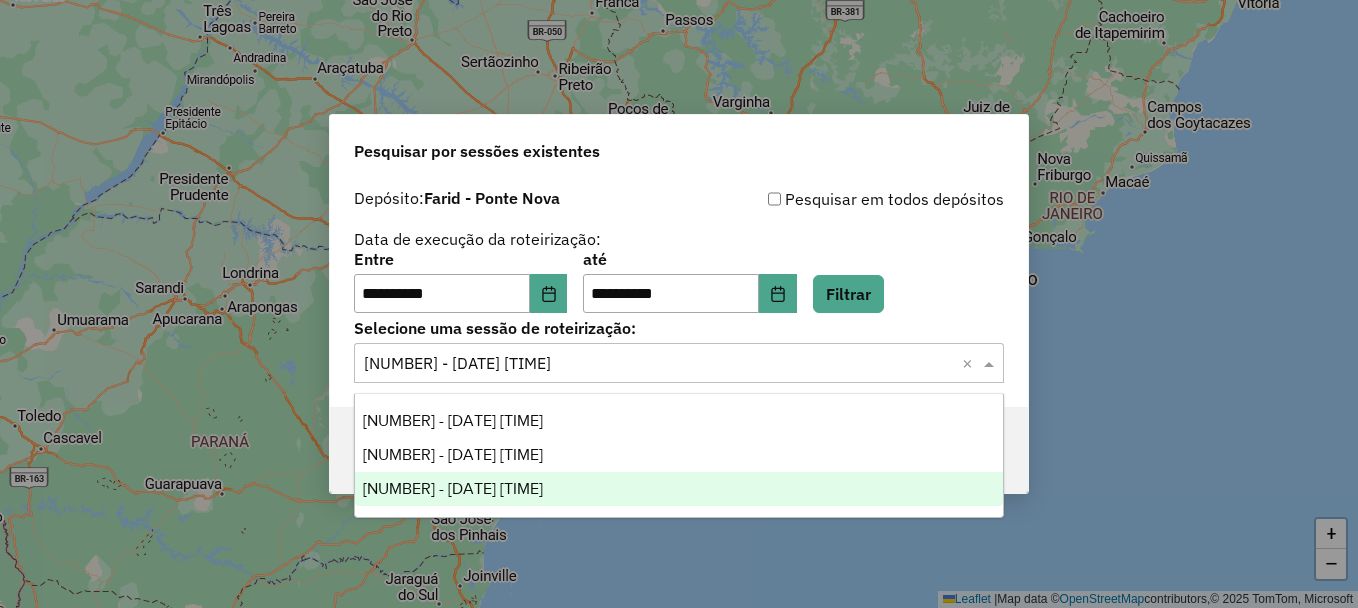 click on "973652 - 01/08/2025 22:11" at bounding box center (679, 489) 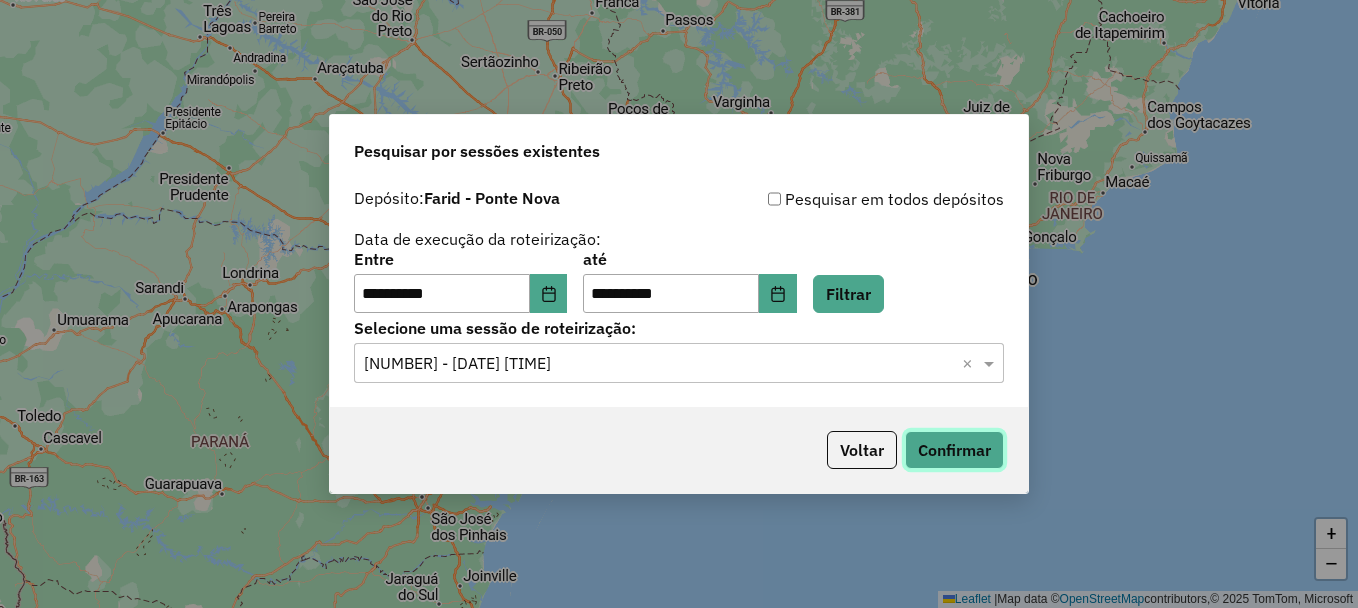 click on "Confirmar" 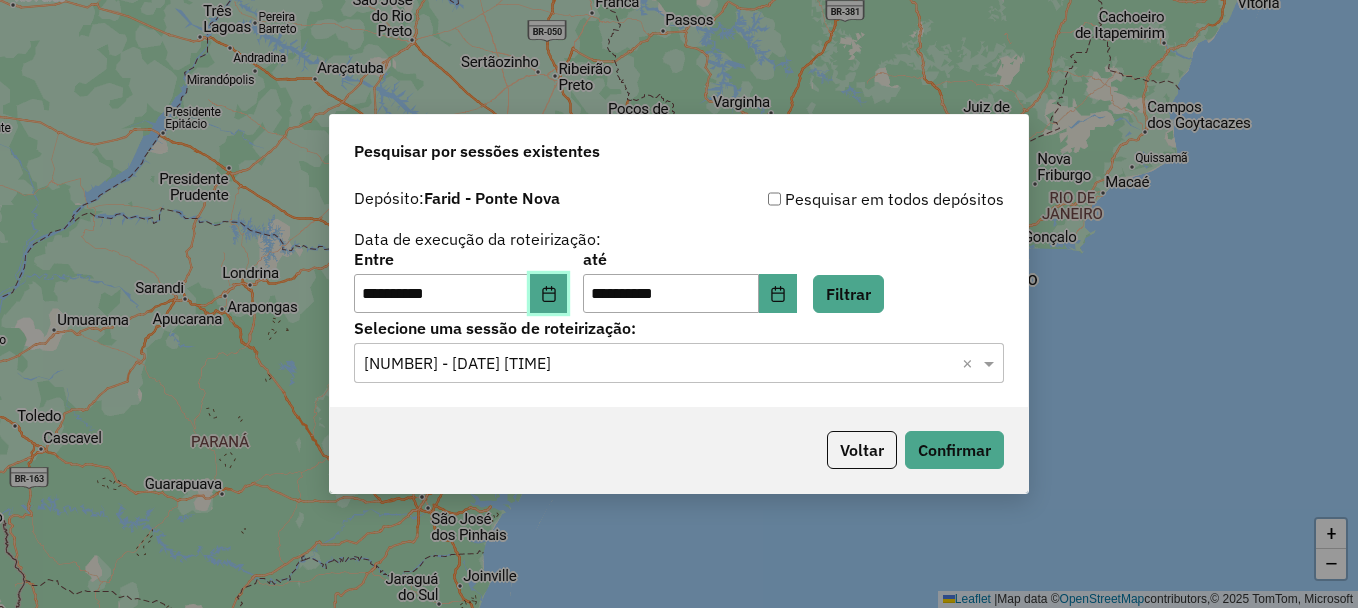 click at bounding box center (549, 294) 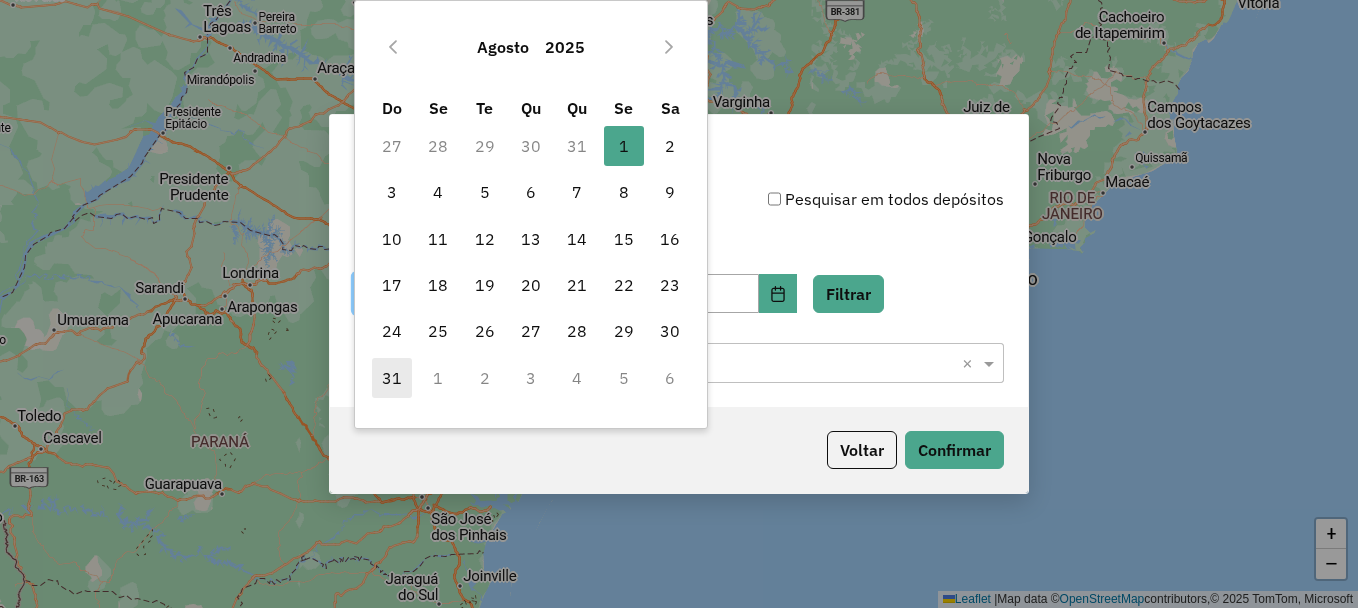 click on "31" at bounding box center (392, 378) 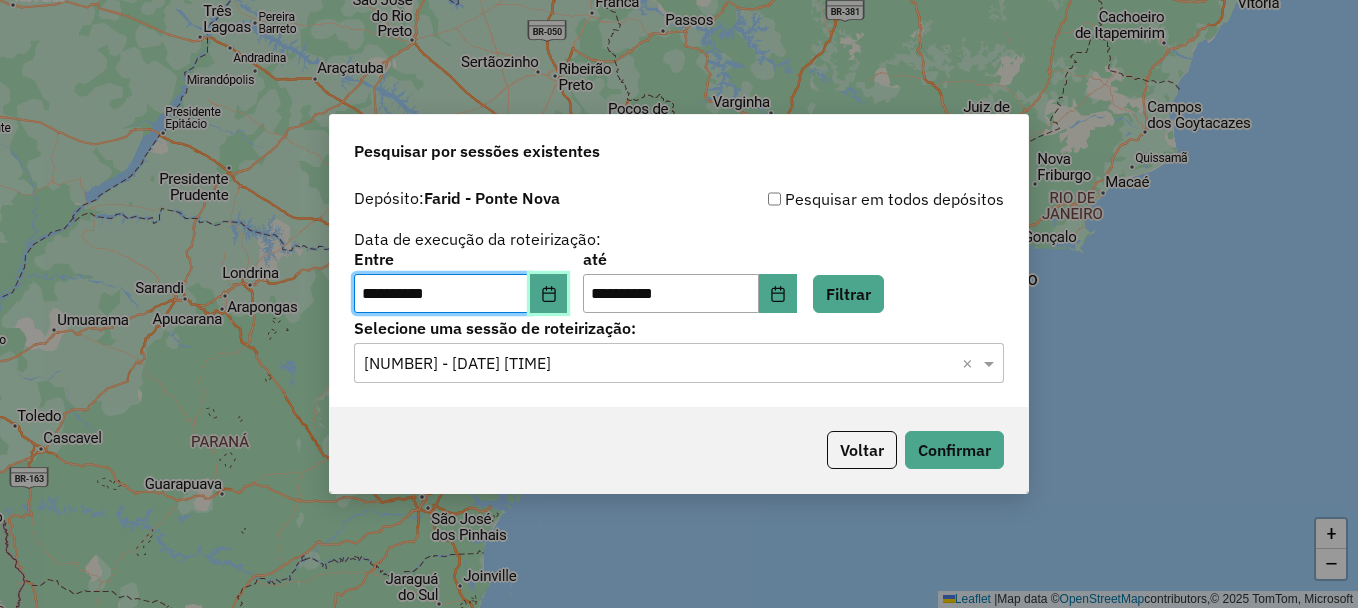 click at bounding box center [549, 294] 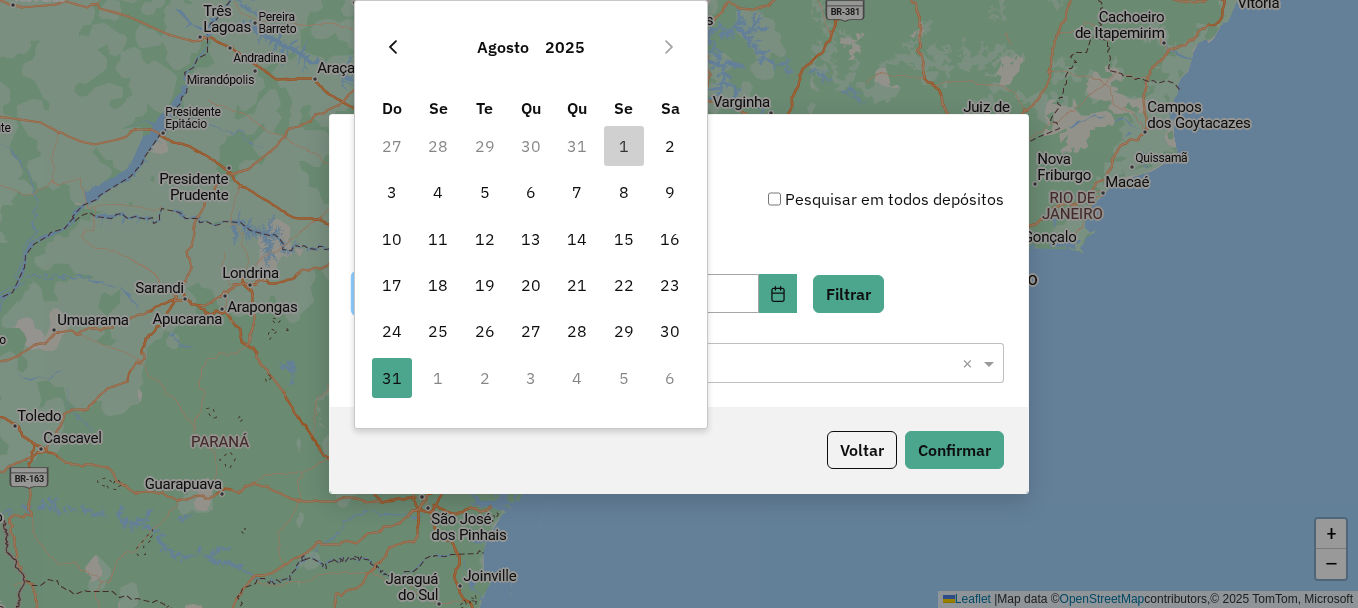 click 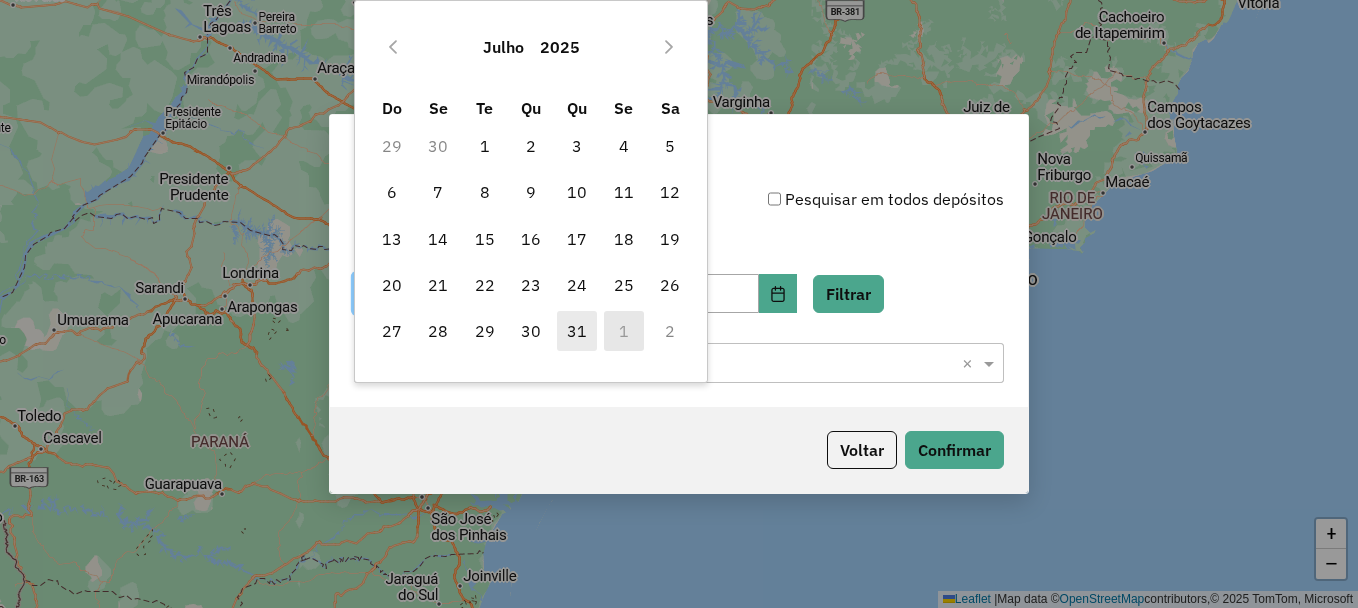 click on "31" at bounding box center [577, 331] 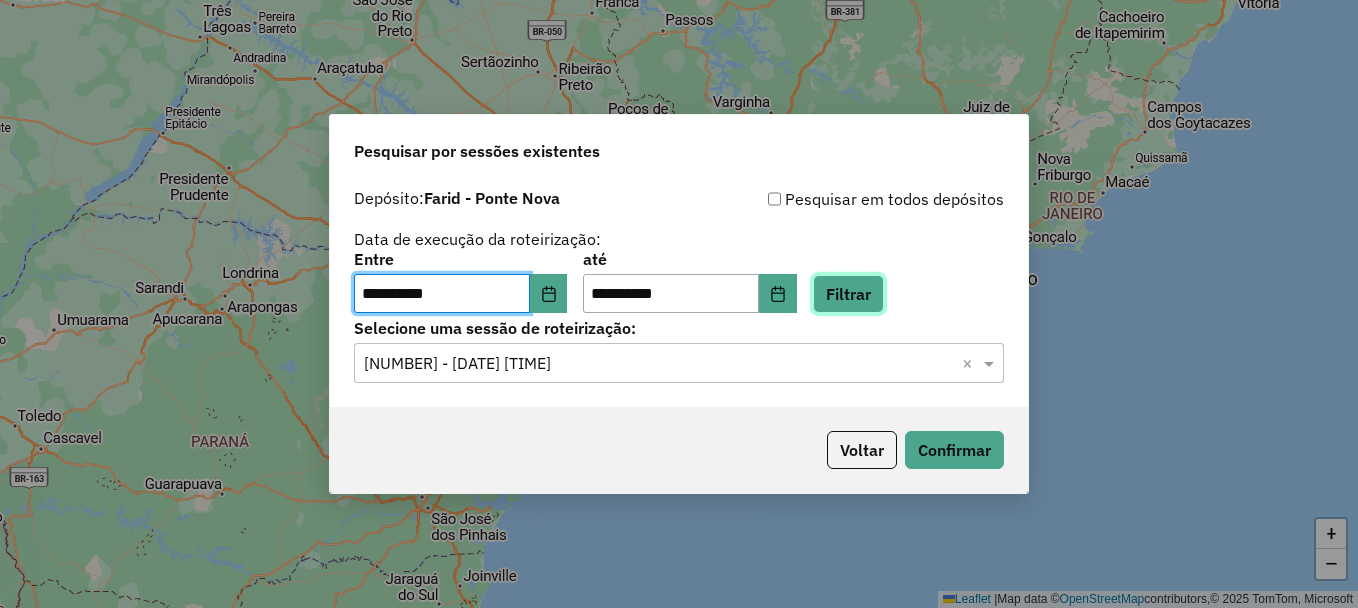 click on "Filtrar" 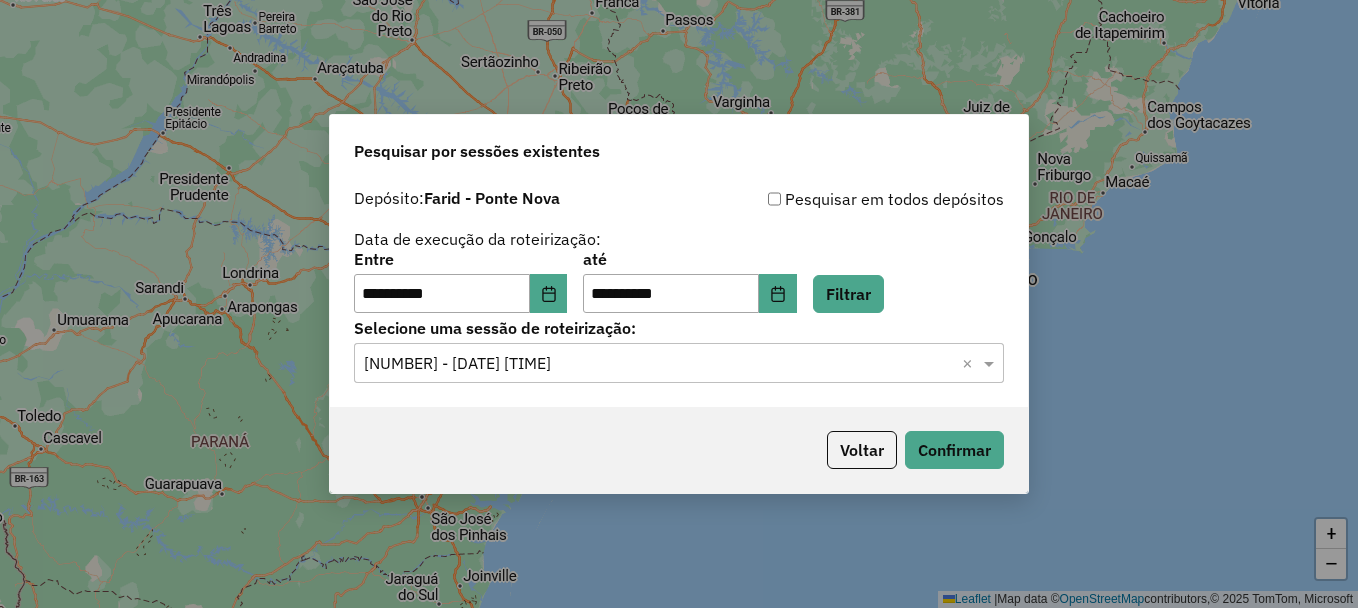 click 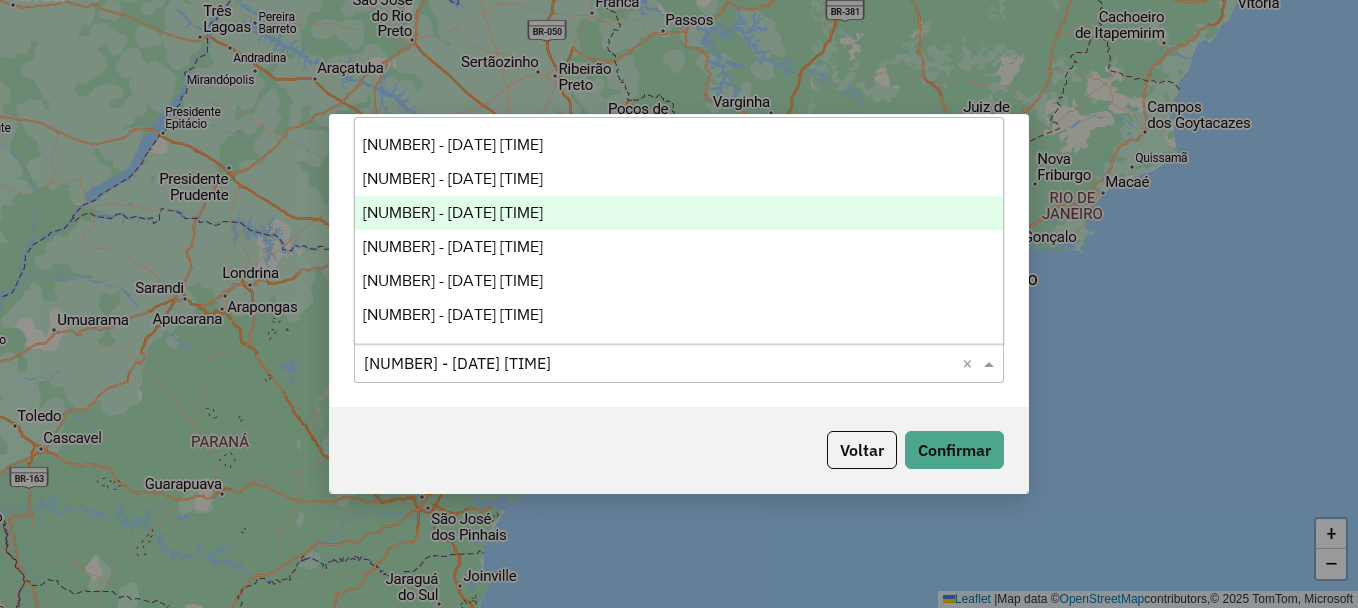 click on "973174 - 31/07/2025 17:36" at bounding box center [453, 212] 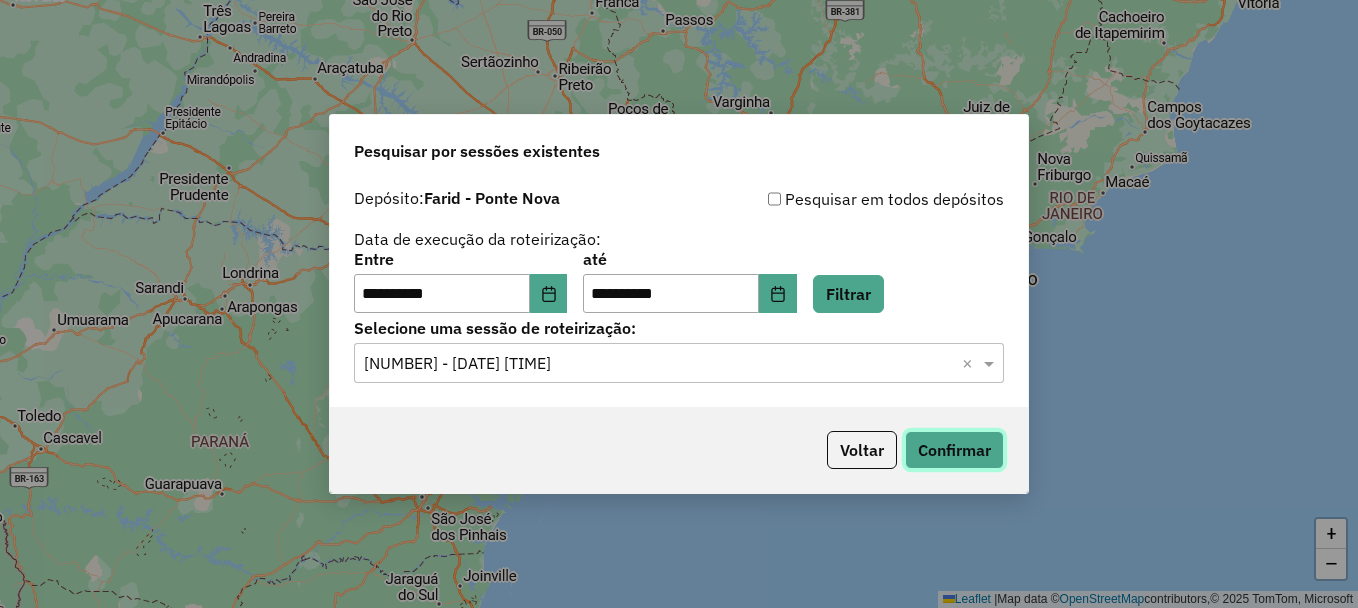 click on "Confirmar" 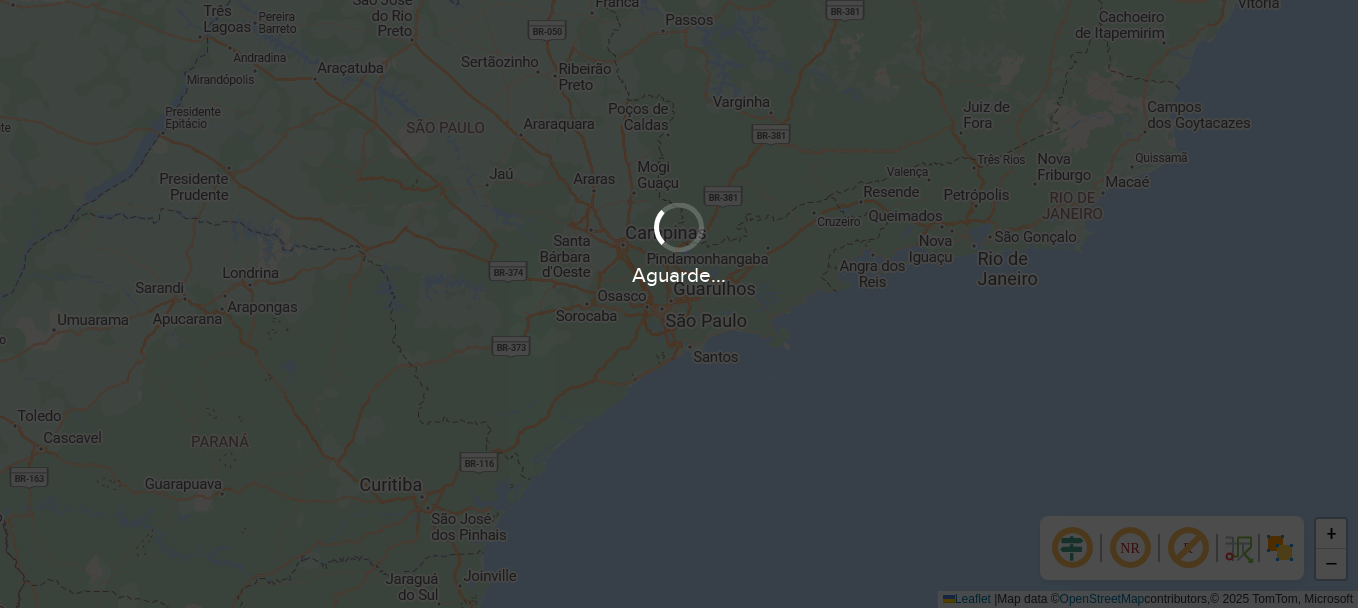 scroll, scrollTop: 0, scrollLeft: 0, axis: both 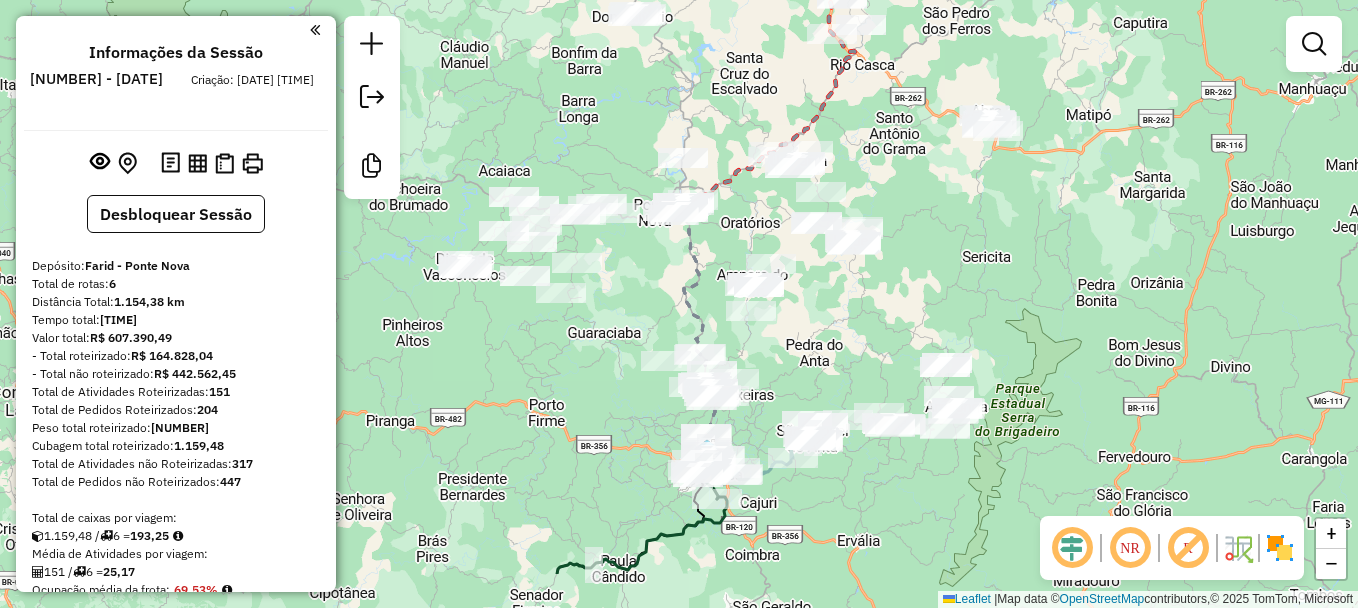 drag, startPoint x: 752, startPoint y: 227, endPoint x: 776, endPoint y: 41, distance: 187.54199 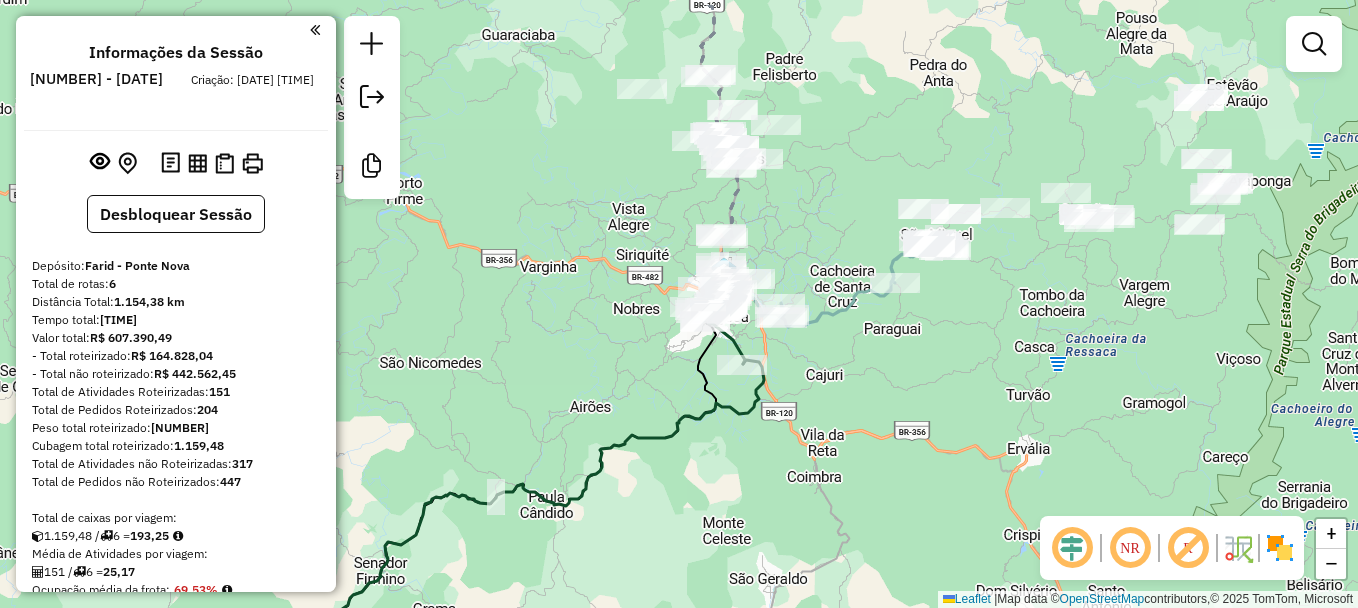 drag, startPoint x: 660, startPoint y: 196, endPoint x: 660, endPoint y: 296, distance: 100 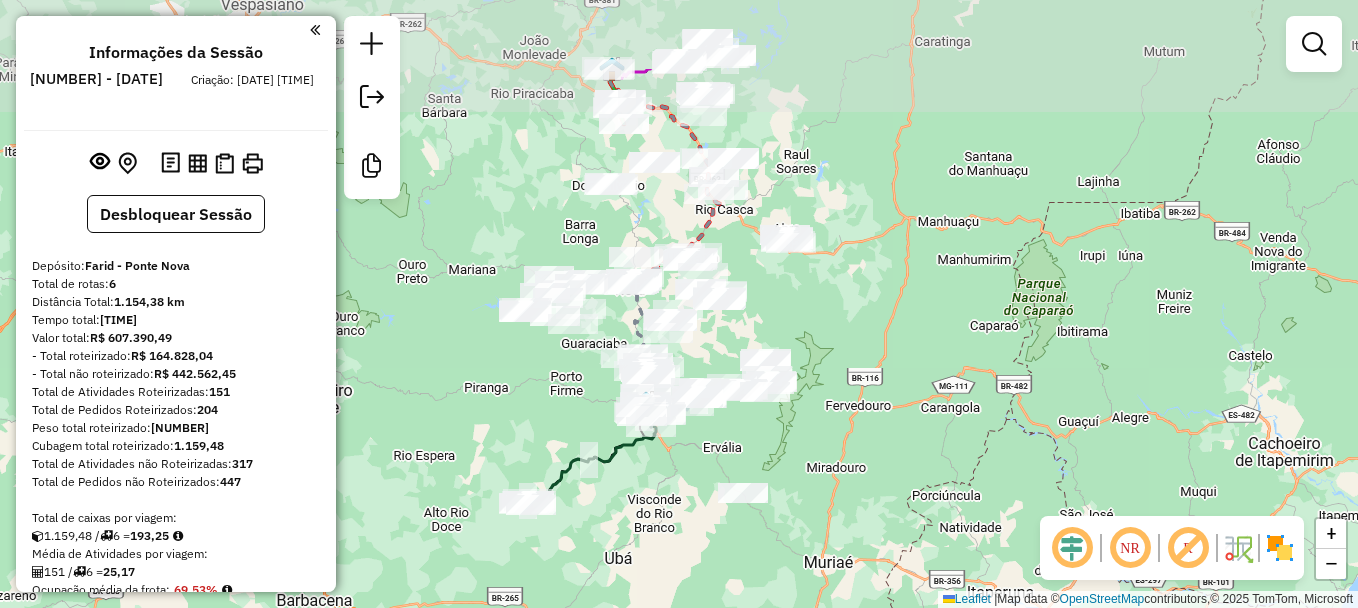 drag, startPoint x: 648, startPoint y: 190, endPoint x: 613, endPoint y: 316, distance: 130.7708 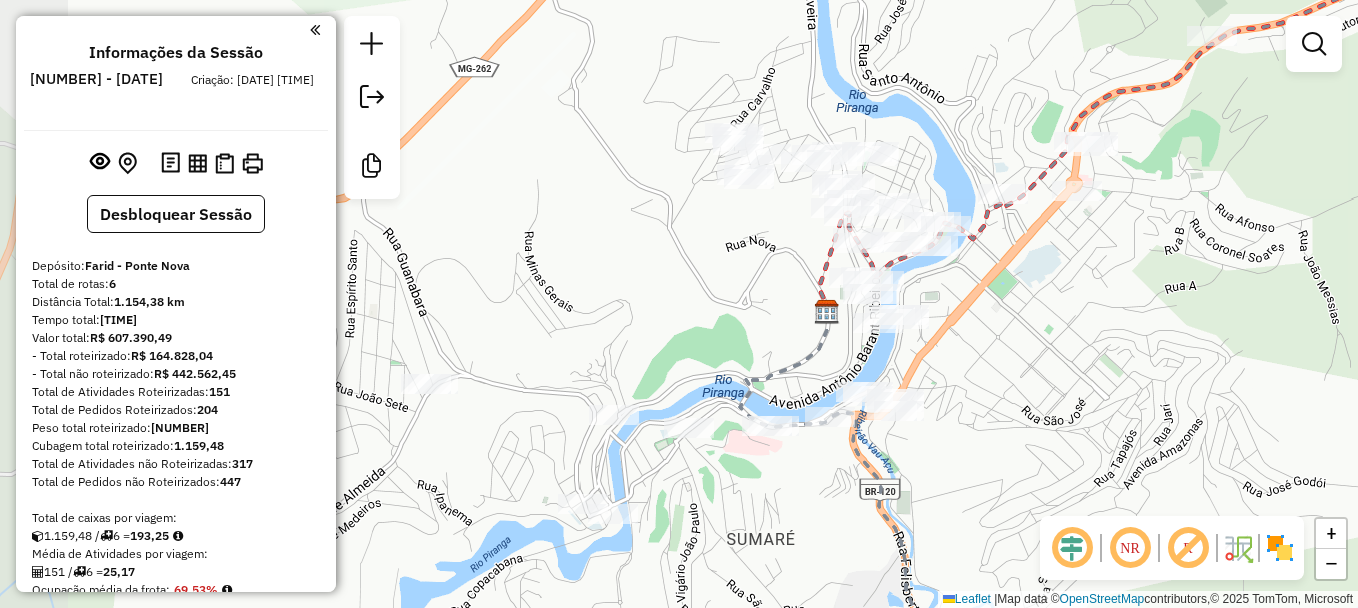 drag, startPoint x: 683, startPoint y: 249, endPoint x: 940, endPoint y: 266, distance: 257.56165 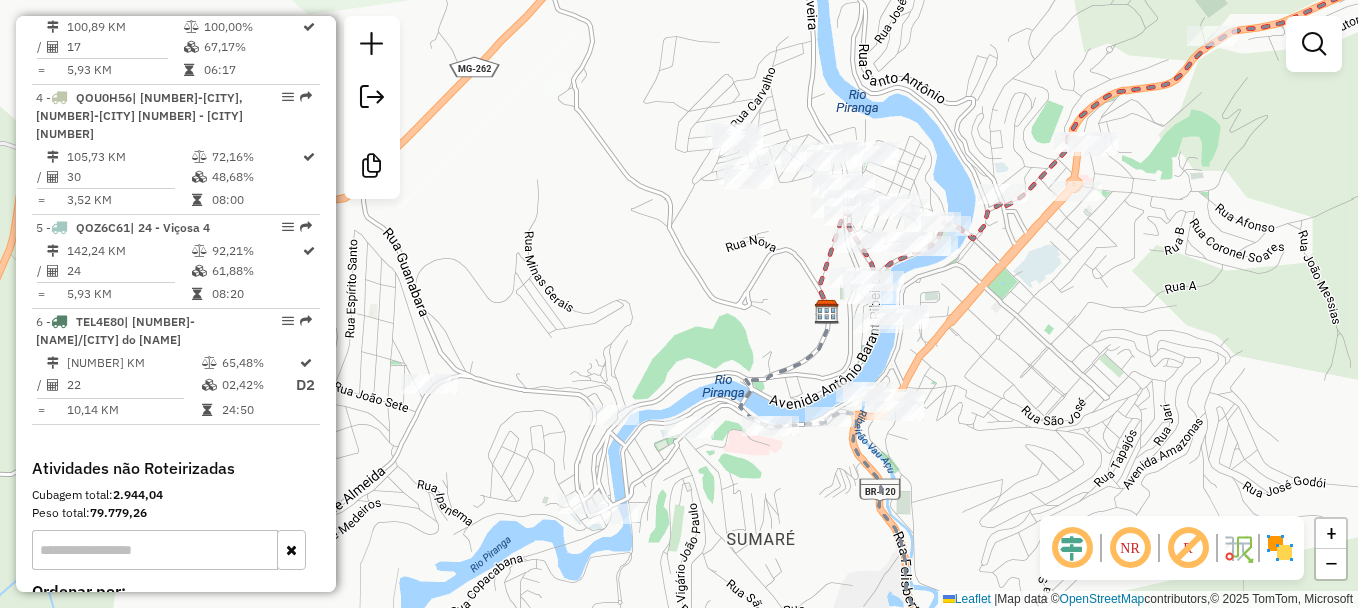 scroll, scrollTop: 1000, scrollLeft: 0, axis: vertical 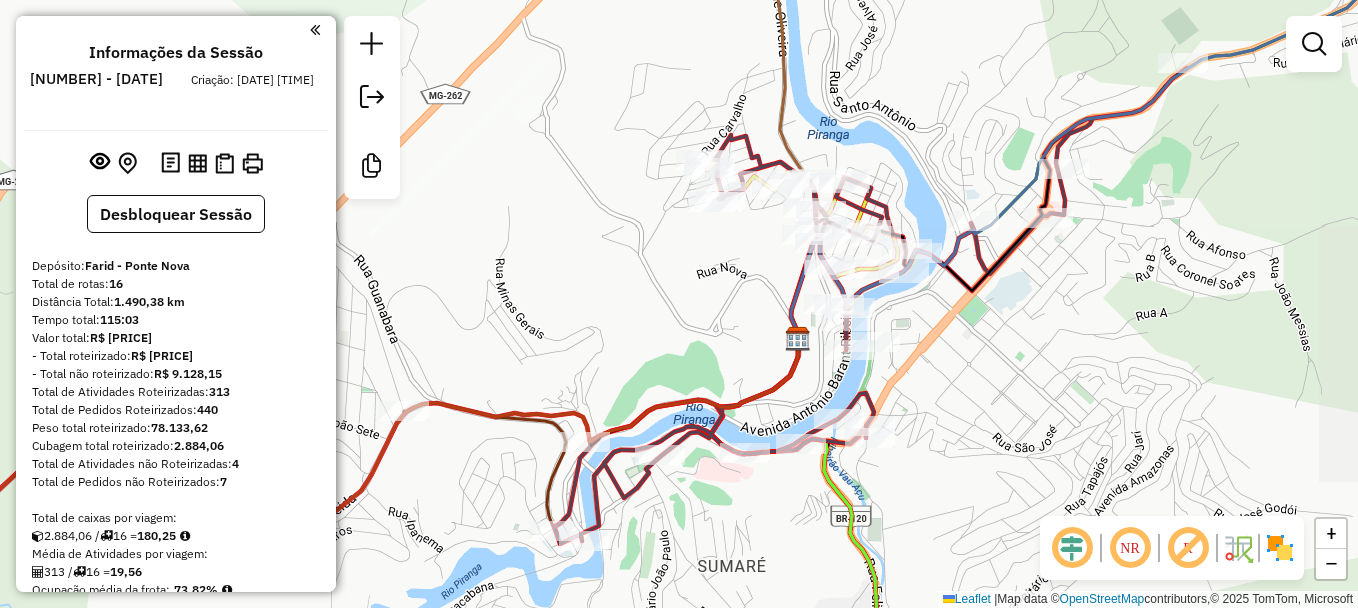 drag, startPoint x: 822, startPoint y: 294, endPoint x: 723, endPoint y: 291, distance: 99.04544 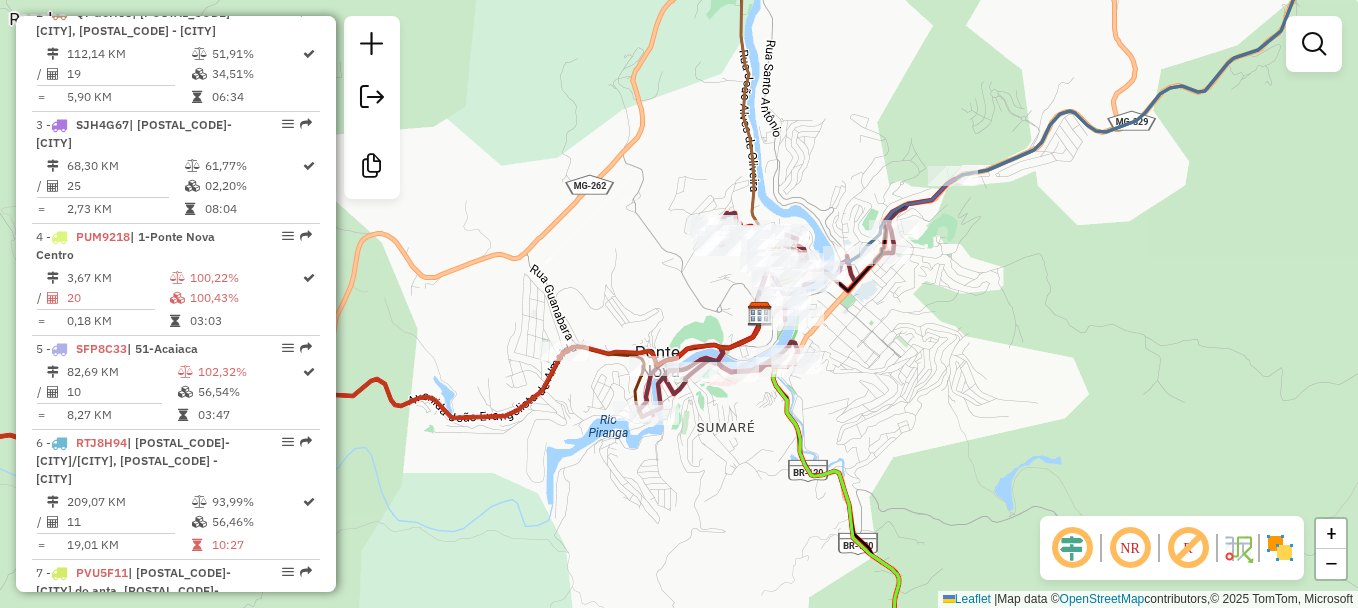 scroll, scrollTop: 900, scrollLeft: 0, axis: vertical 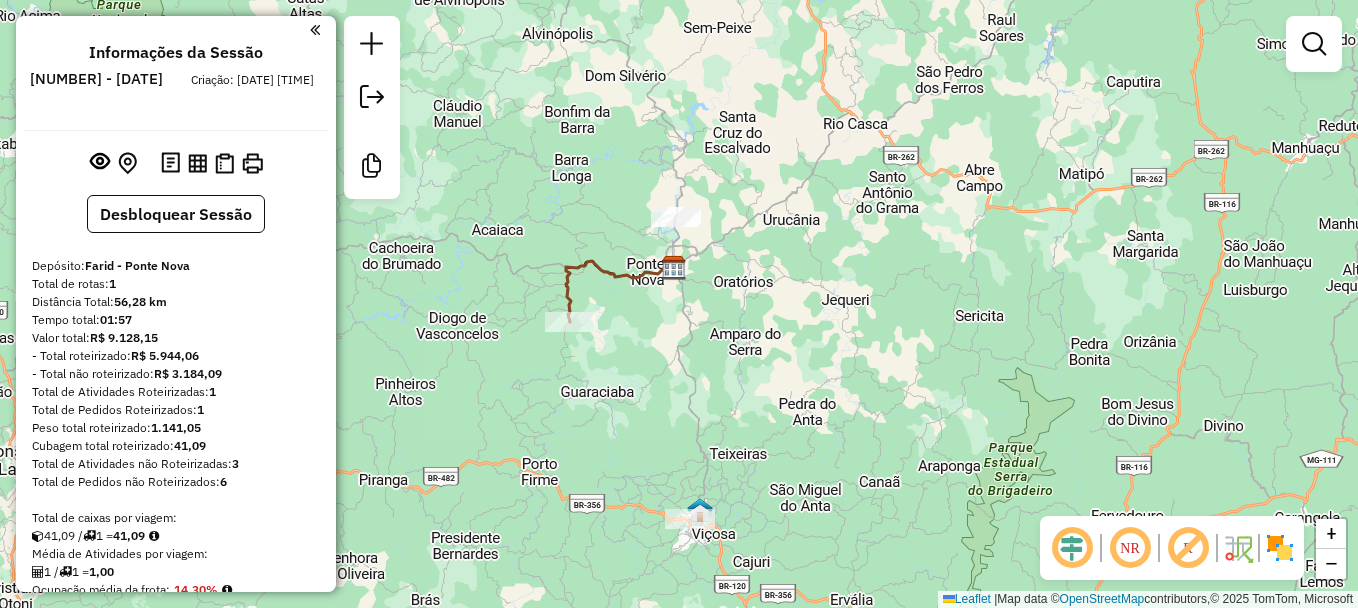 drag, startPoint x: 646, startPoint y: 359, endPoint x: 640, endPoint y: 321, distance: 38.470768 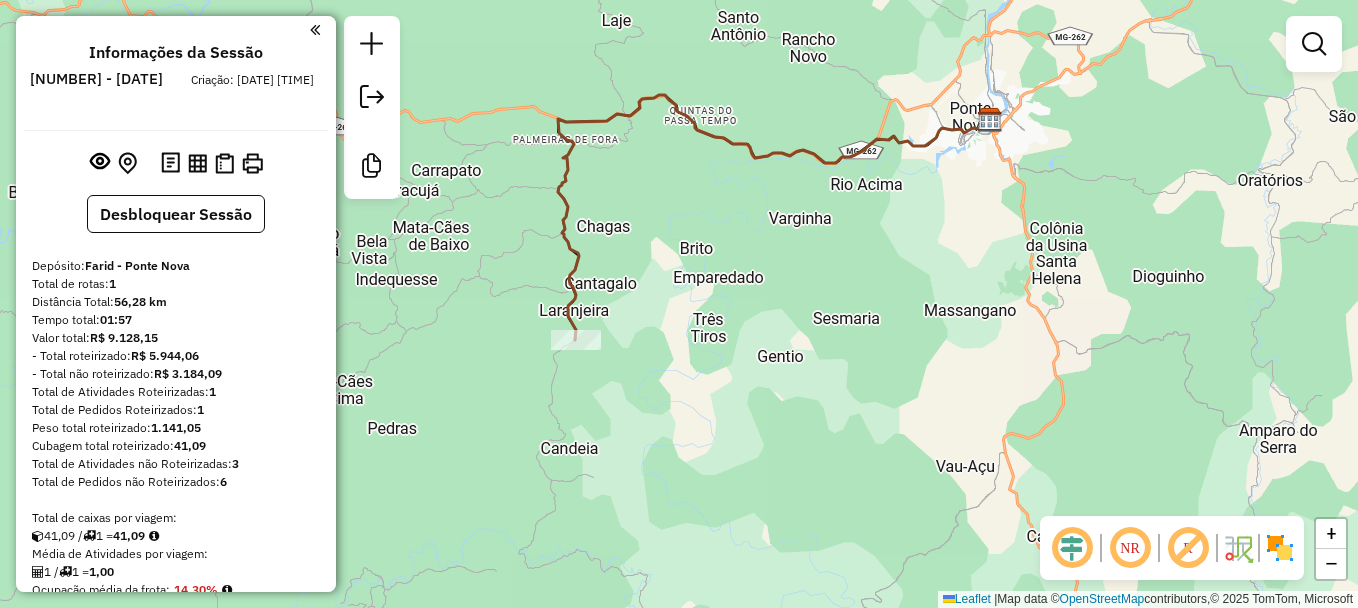click 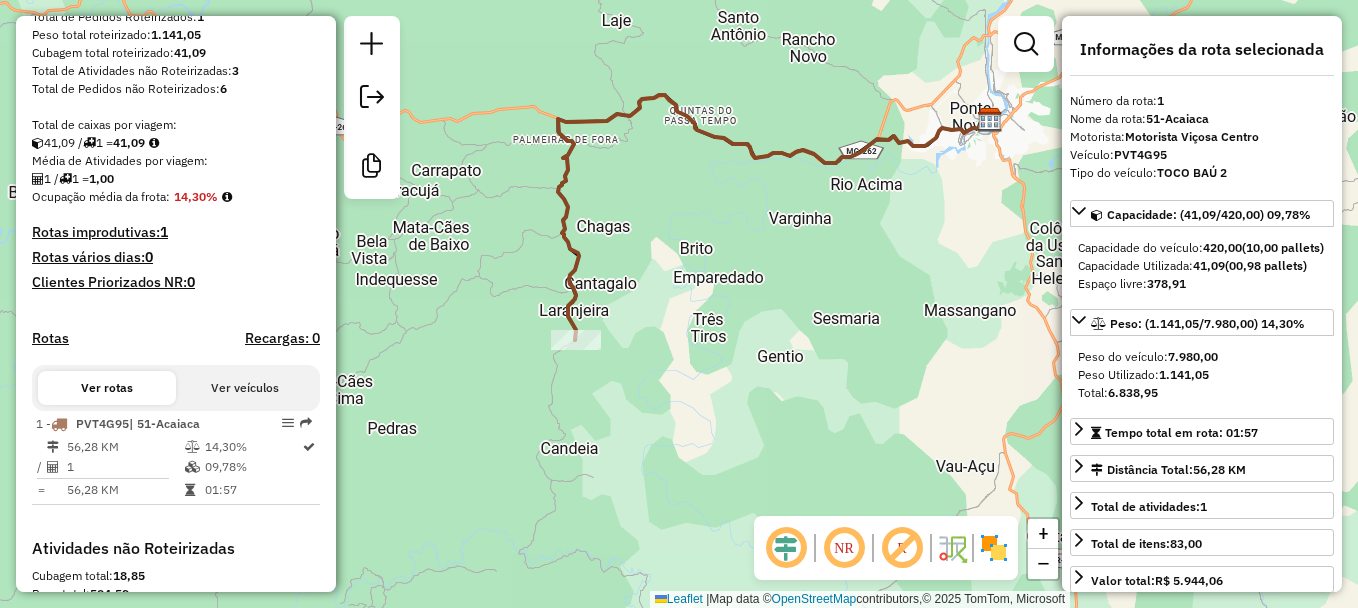 scroll, scrollTop: 655, scrollLeft: 0, axis: vertical 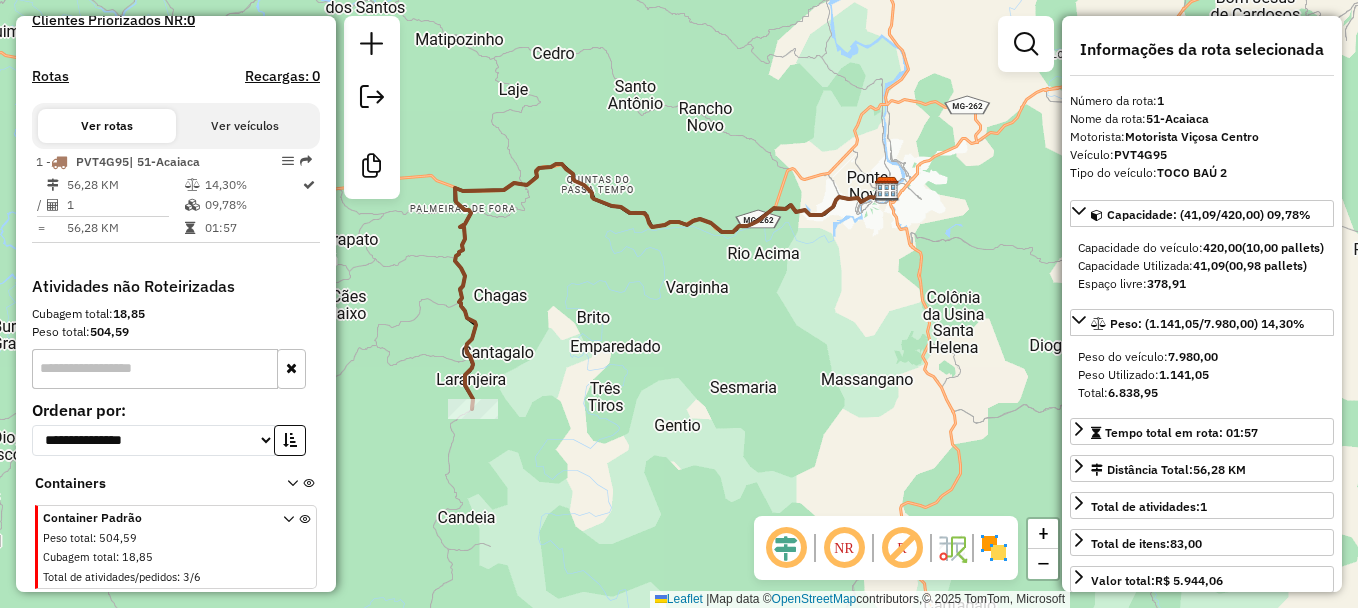 drag, startPoint x: 748, startPoint y: 284, endPoint x: 645, endPoint y: 353, distance: 123.97581 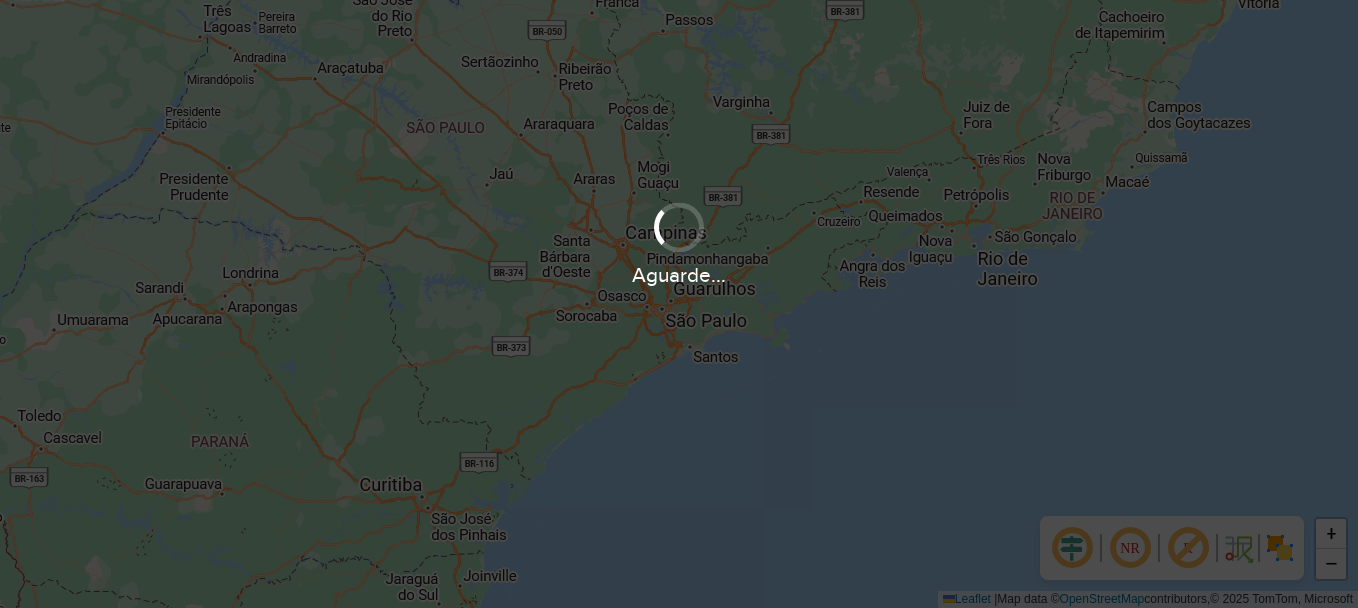 scroll, scrollTop: 0, scrollLeft: 0, axis: both 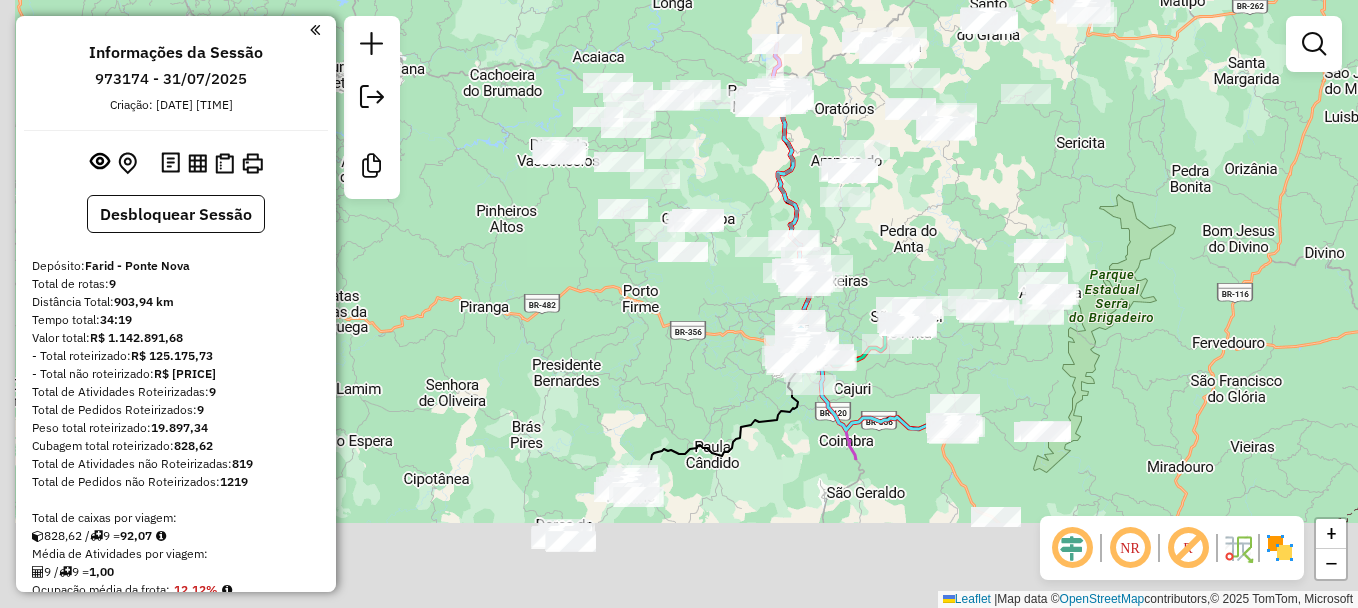 drag, startPoint x: 821, startPoint y: 430, endPoint x: 917, endPoint y: 221, distance: 229.99348 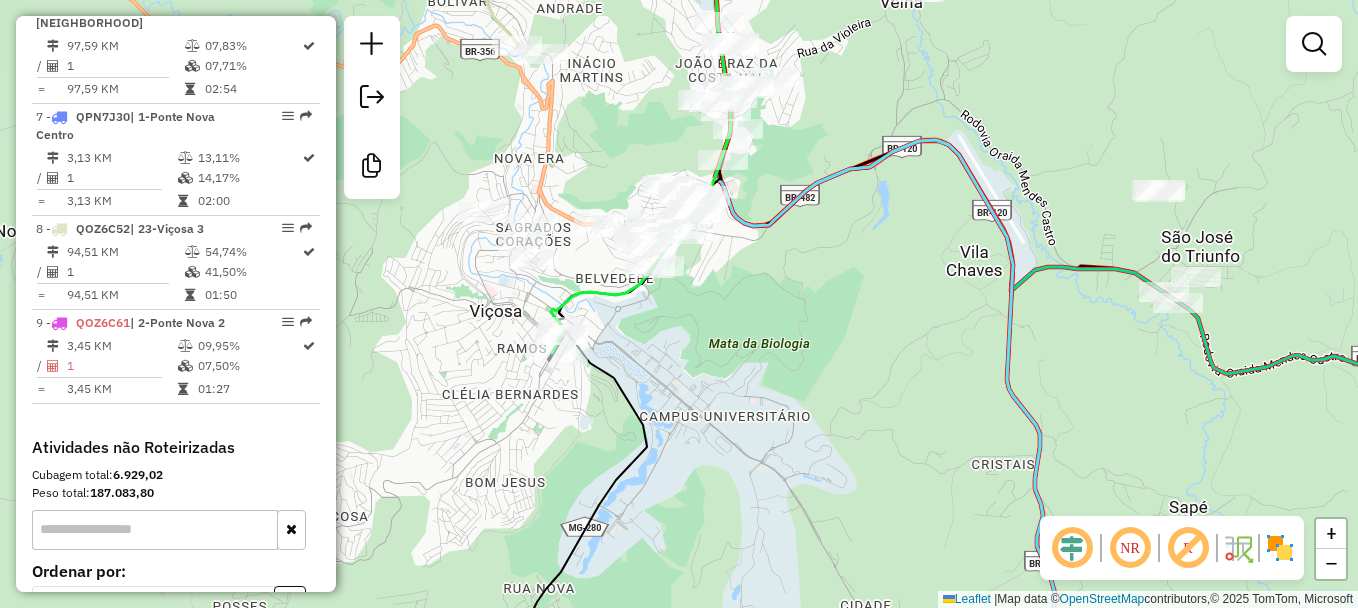 scroll, scrollTop: 1200, scrollLeft: 0, axis: vertical 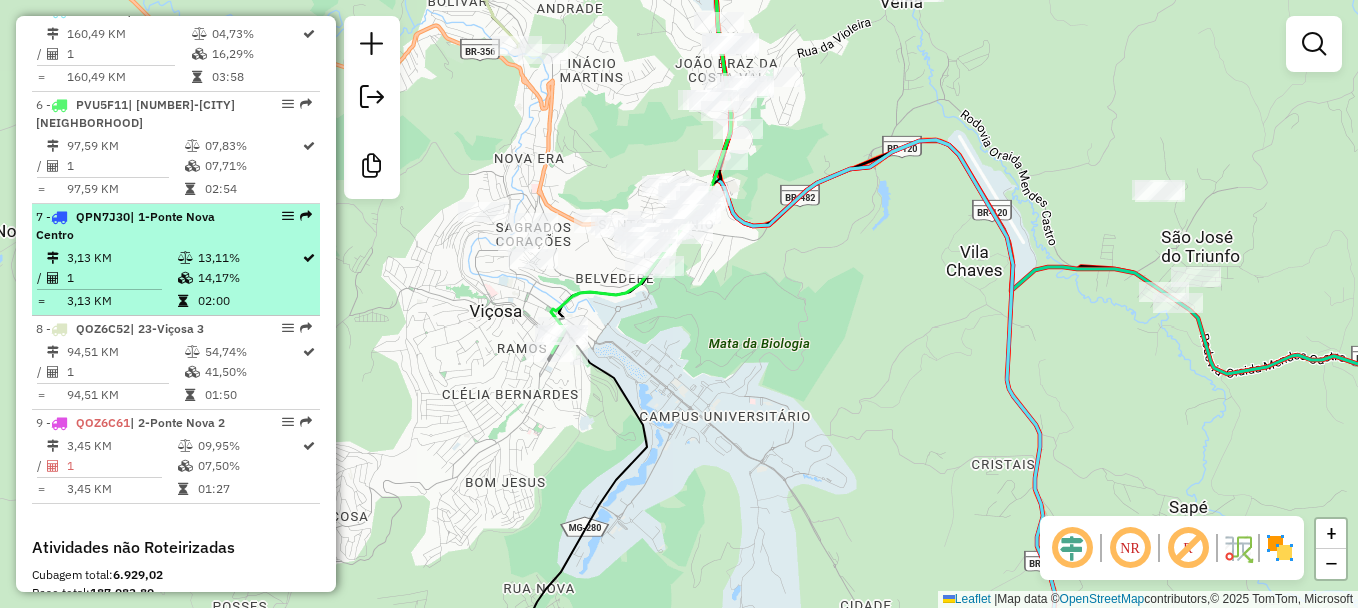 click on "7 -       QPN7J30   | 1-Ponte Nova Centro" at bounding box center (142, 226) 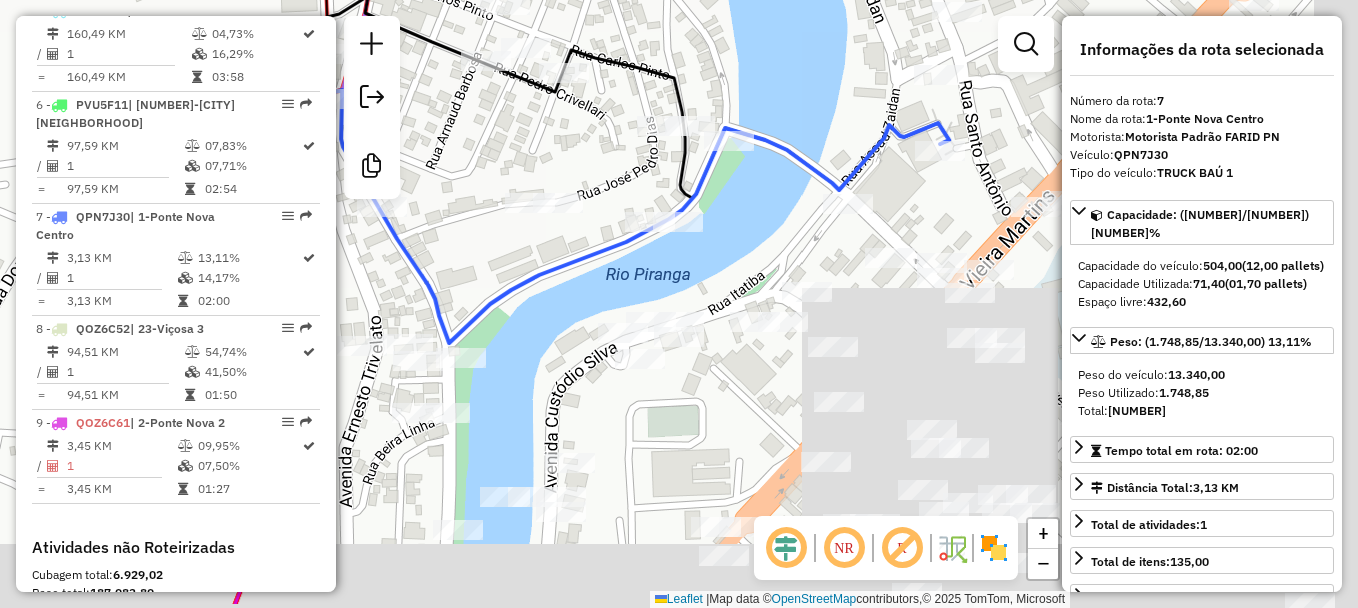 drag, startPoint x: 807, startPoint y: 311, endPoint x: 681, endPoint y: 230, distance: 149.78986 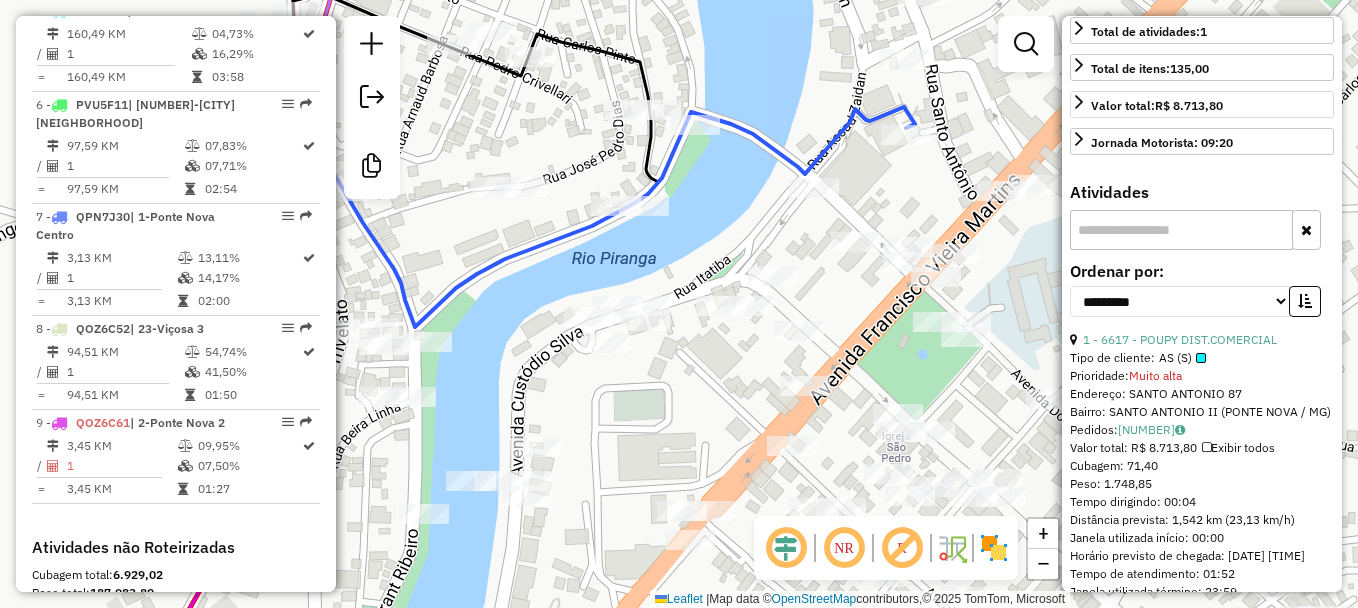scroll, scrollTop: 590, scrollLeft: 0, axis: vertical 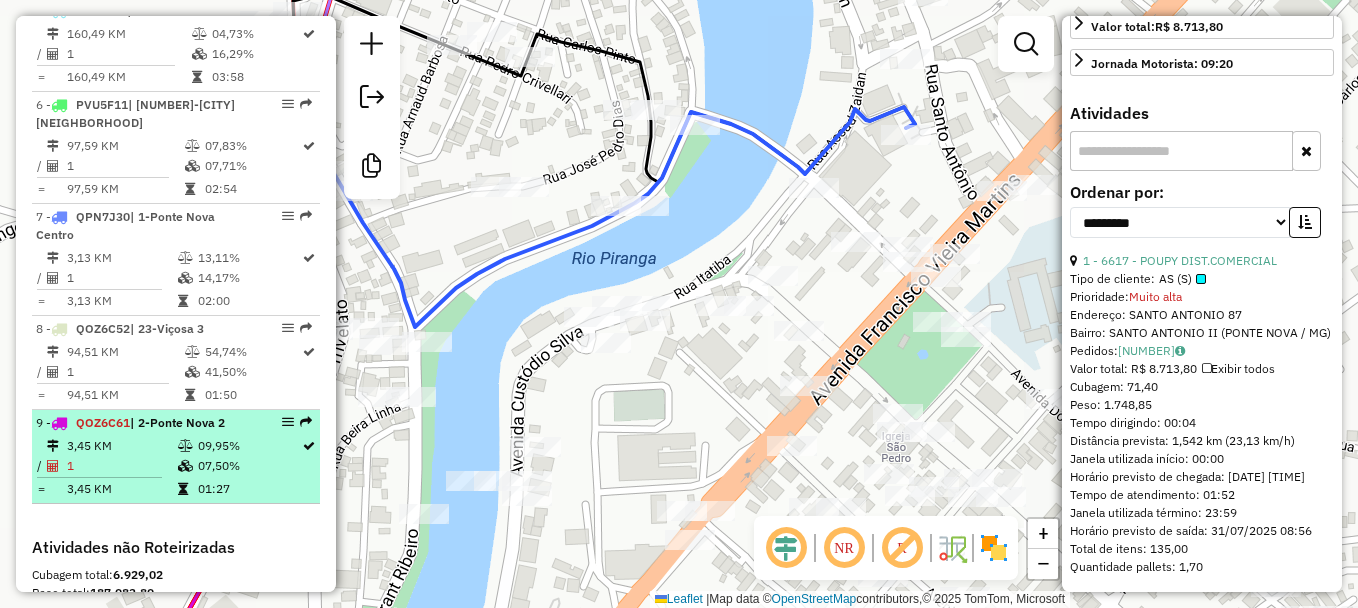 click at bounding box center (187, 446) 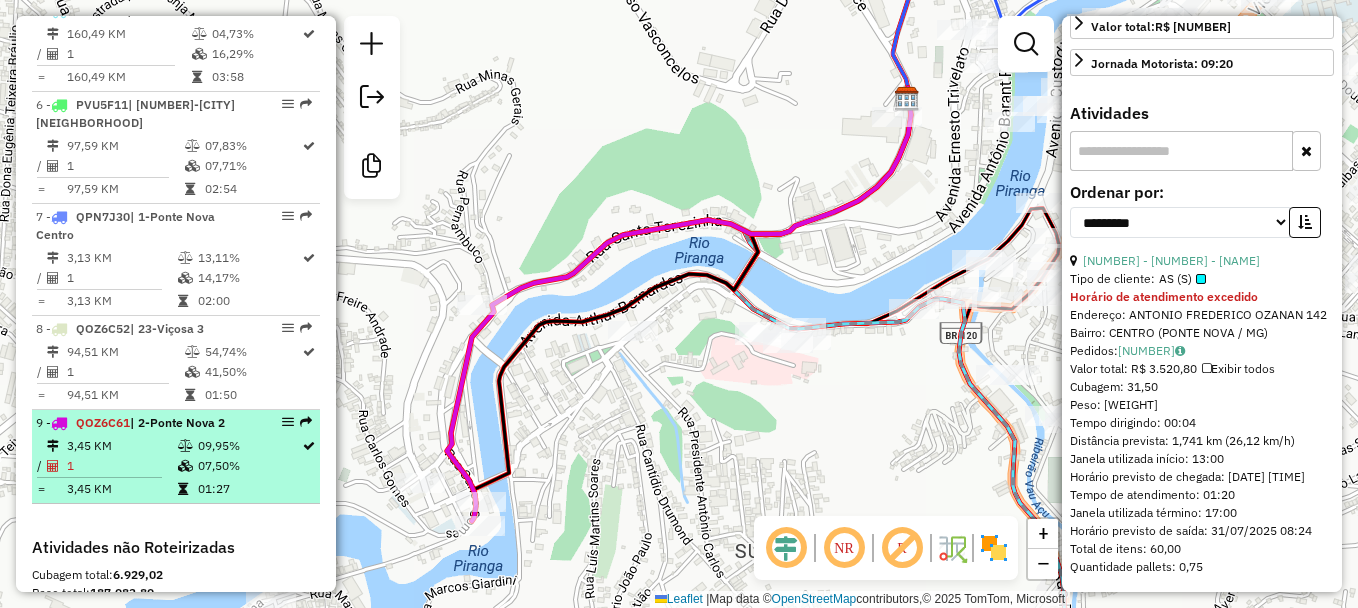 click on "01:27" at bounding box center [249, 489] 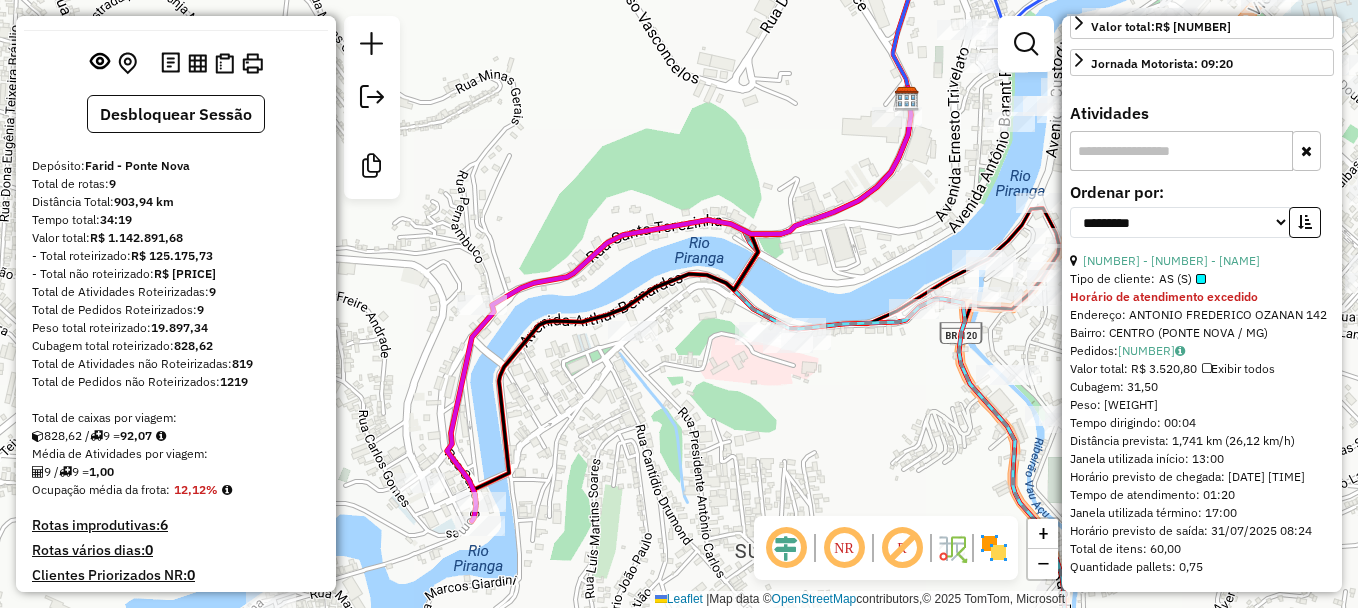 scroll, scrollTop: 0, scrollLeft: 0, axis: both 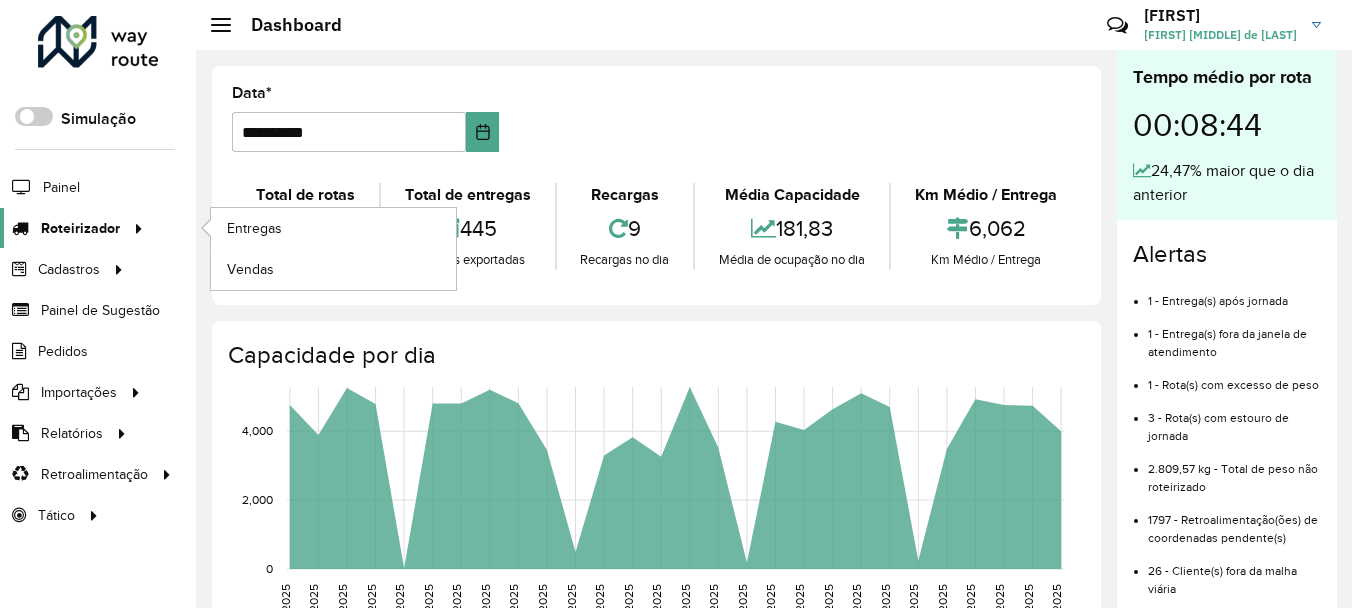 click on "Roteirizador" 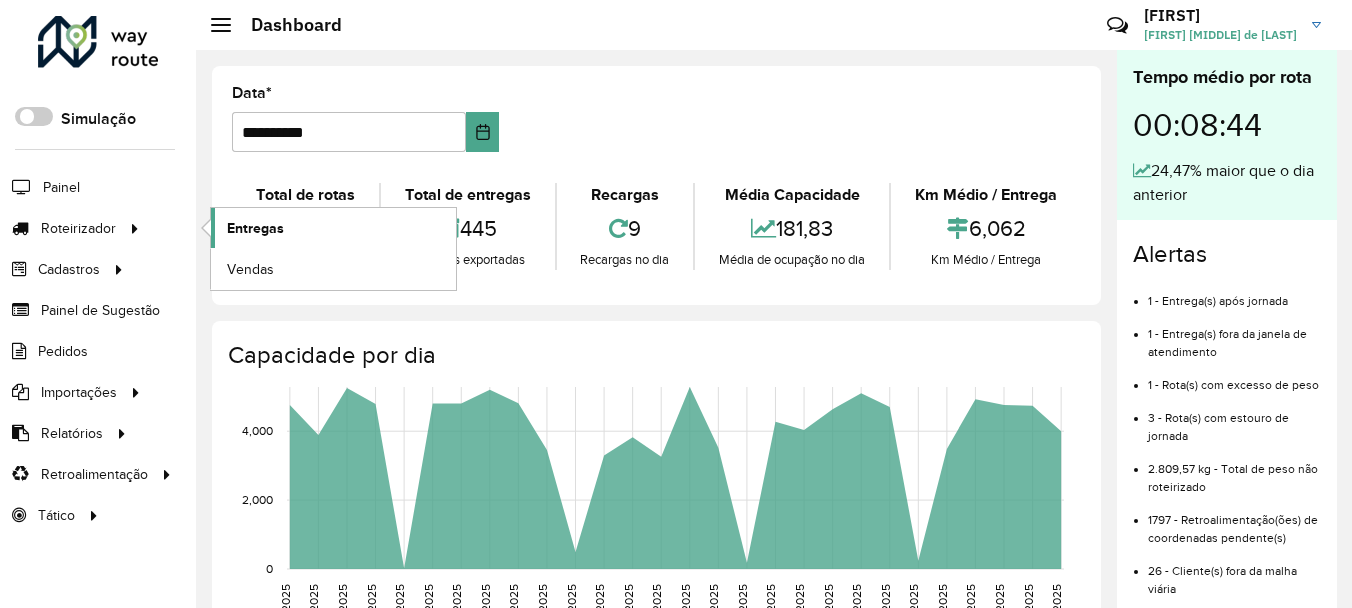 click on "Entregas" 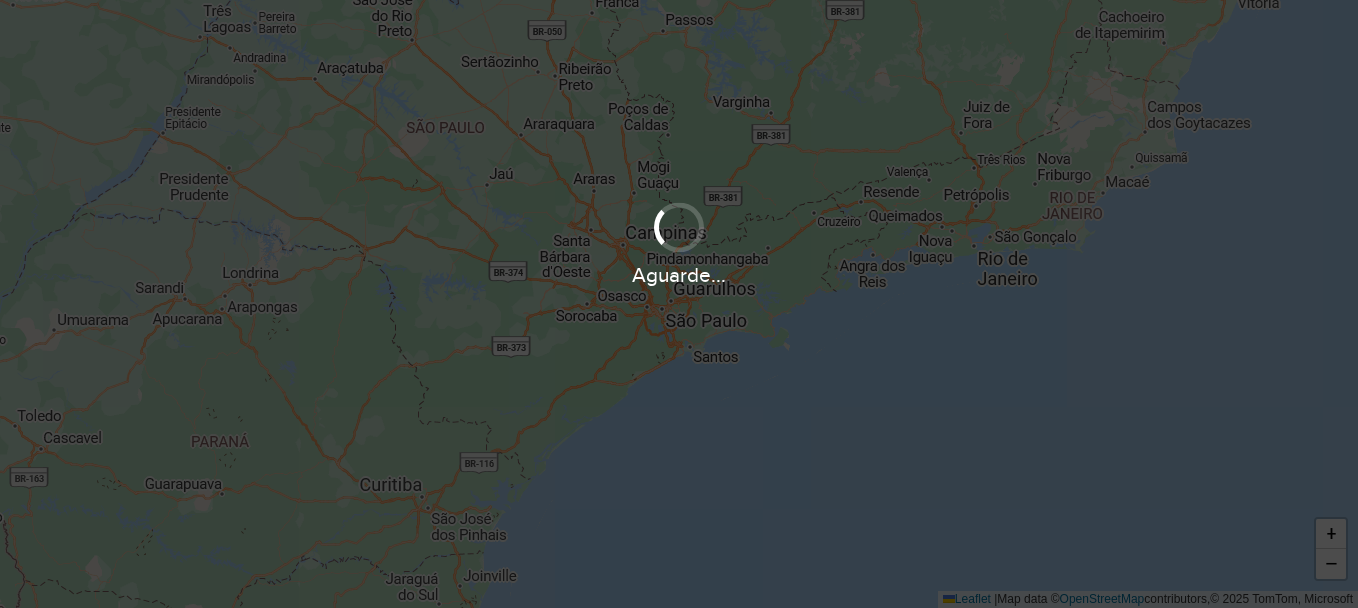 scroll, scrollTop: 0, scrollLeft: 0, axis: both 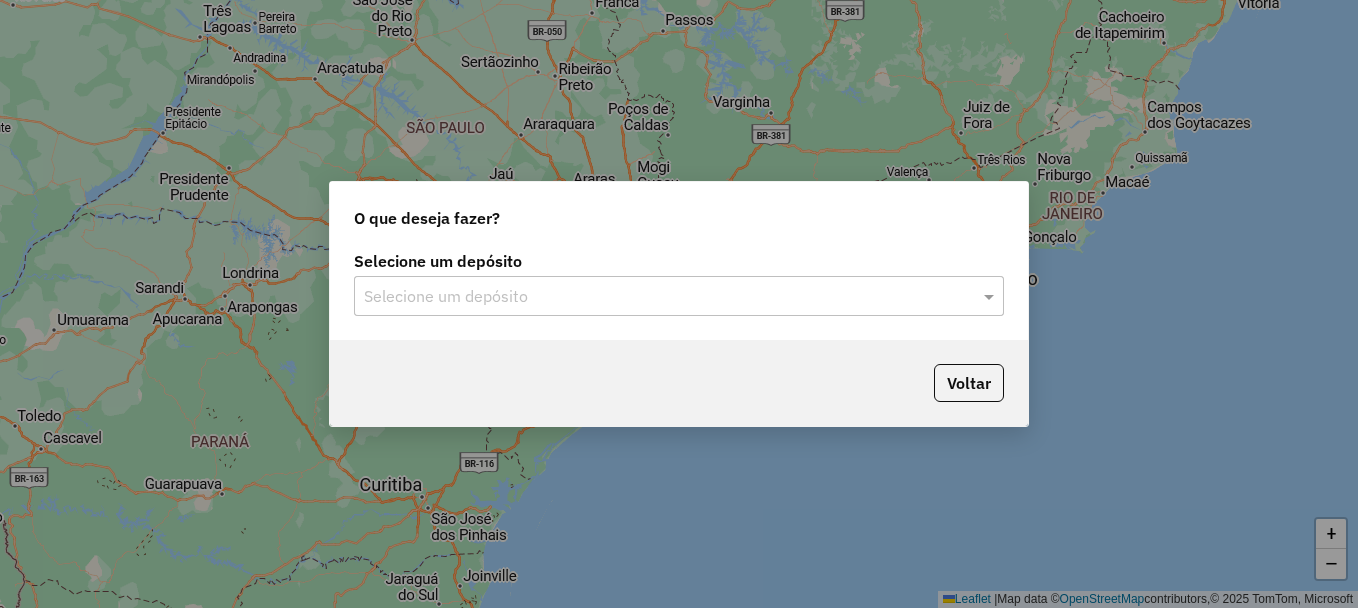 click on "Selecione um depósito" 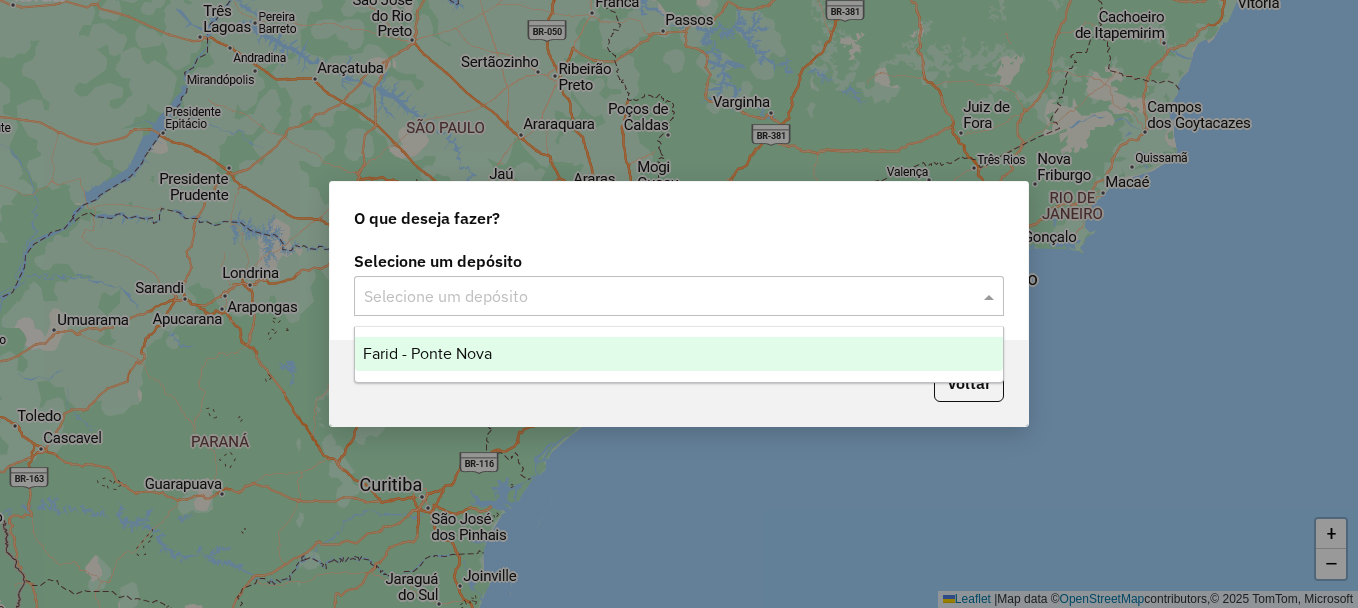 click on "Farid - Ponte Nova" at bounding box center (679, 354) 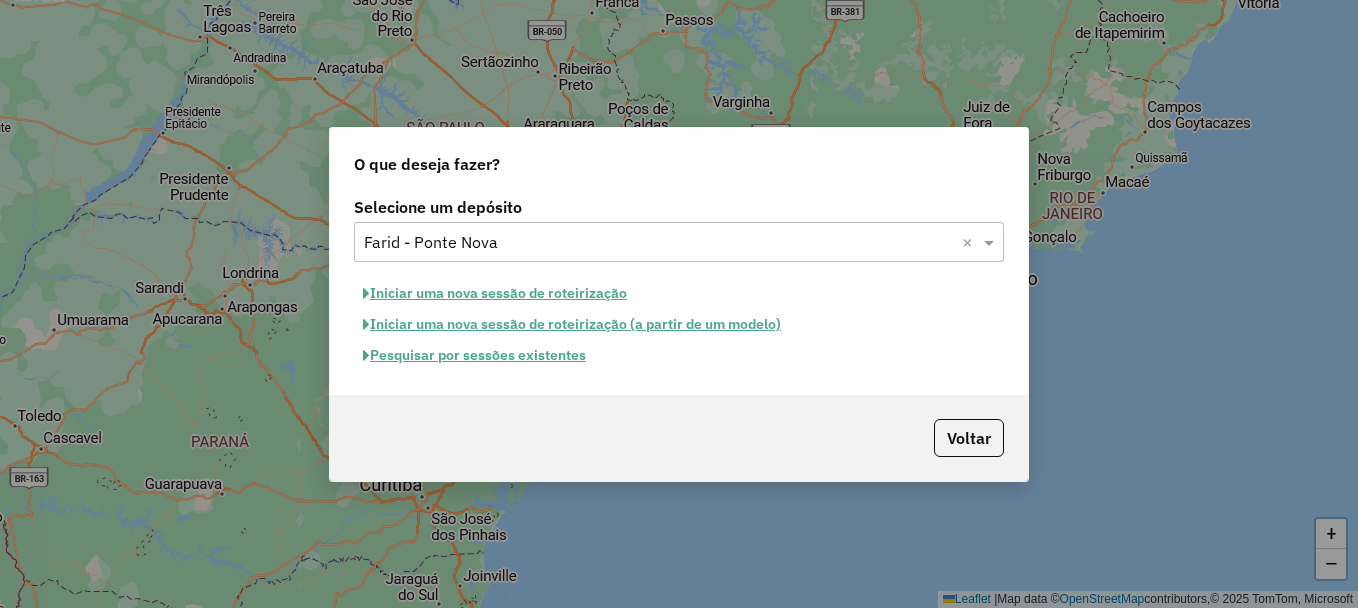 click on "Pesquisar por sessões existentes" 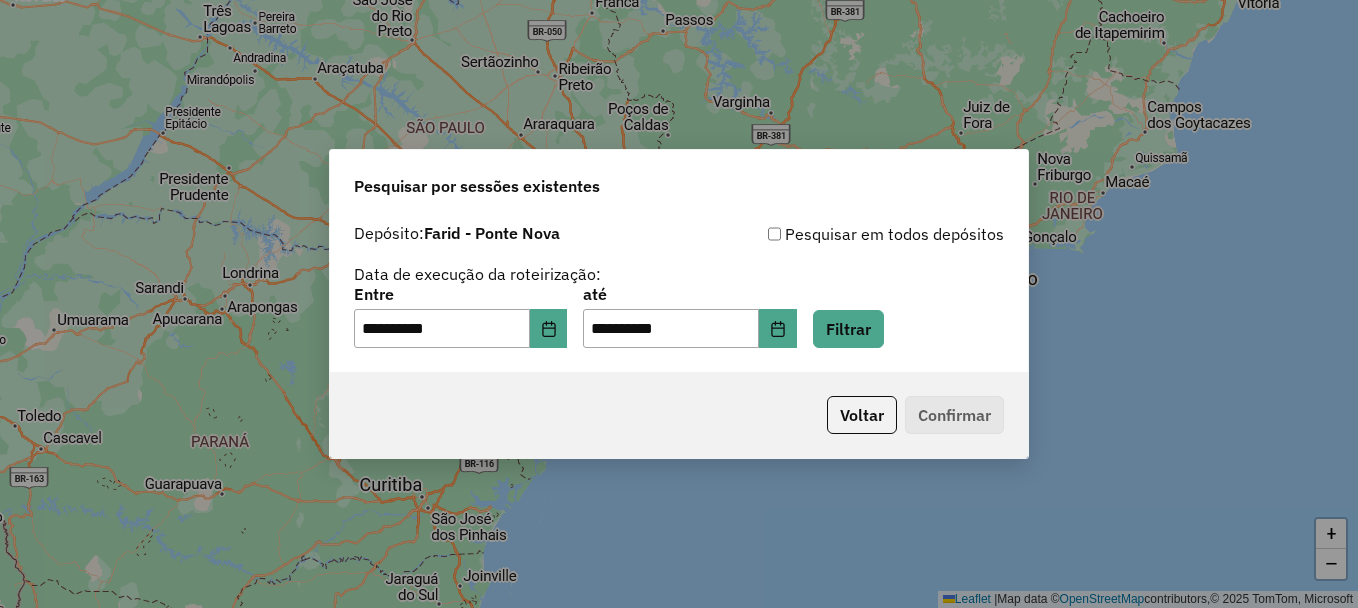 click on "**********" 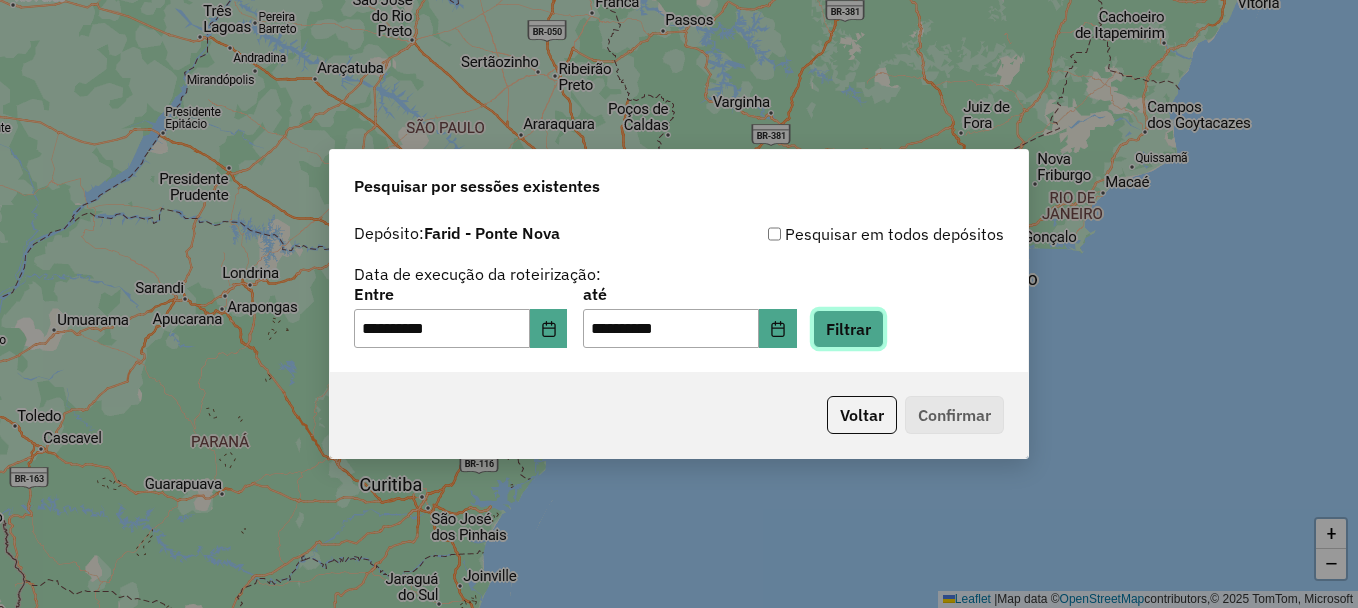 click on "Filtrar" 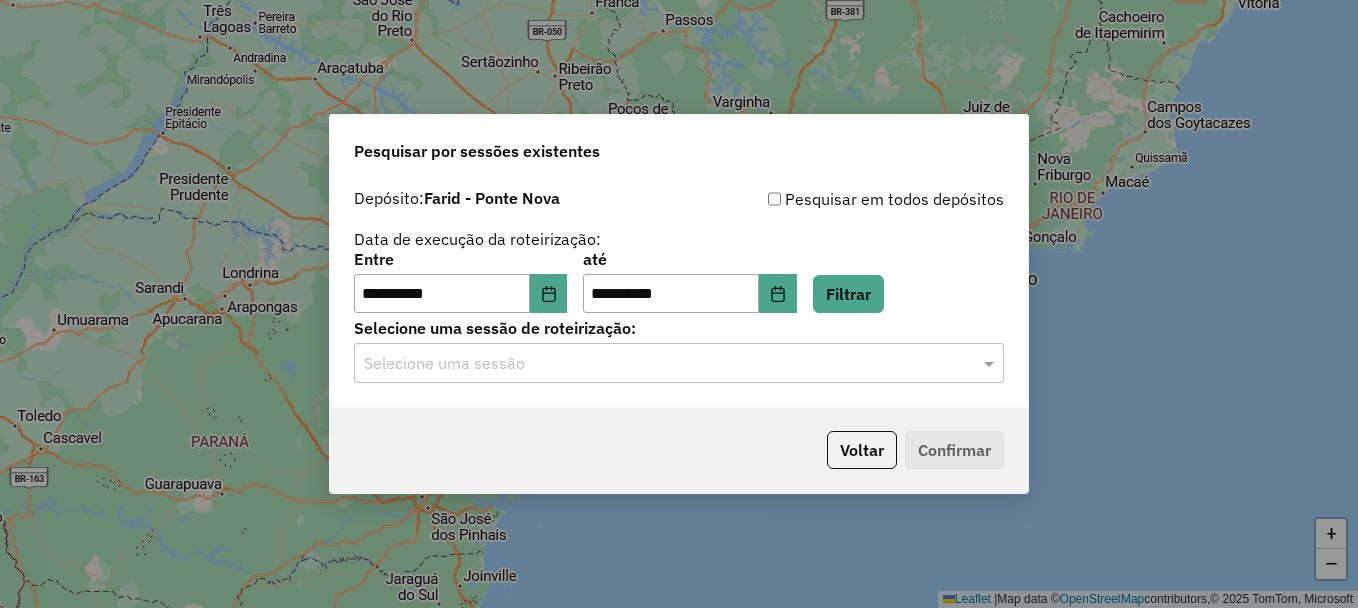 click on "**********" 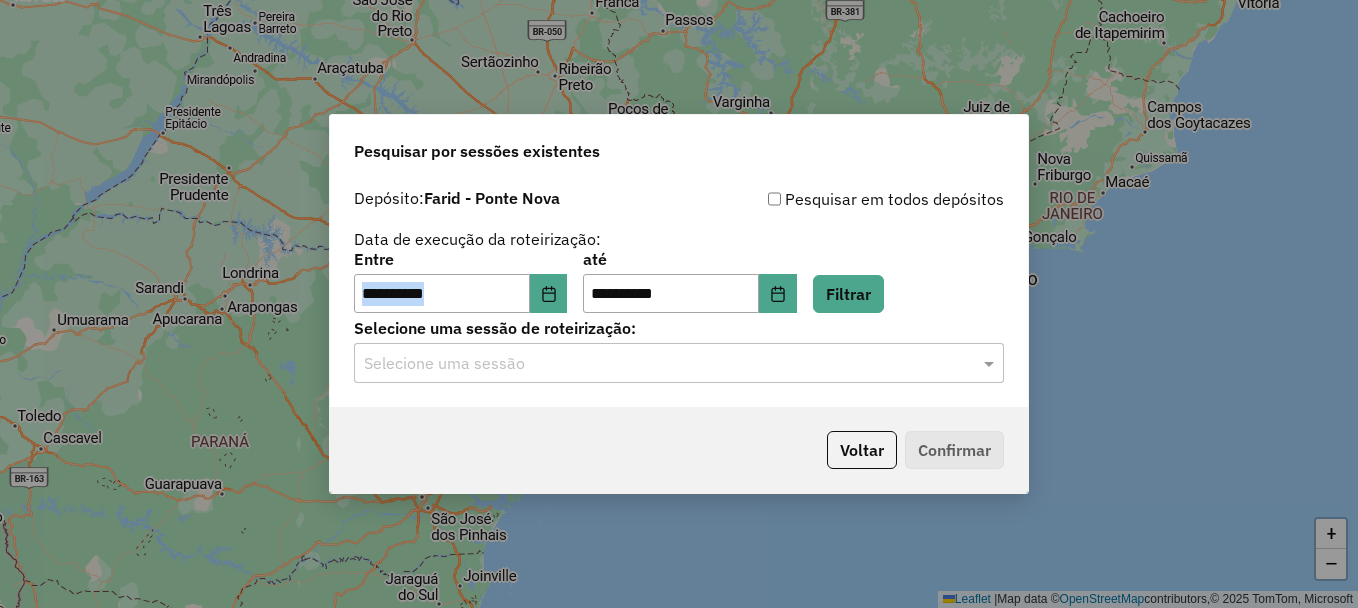 click on "**********" 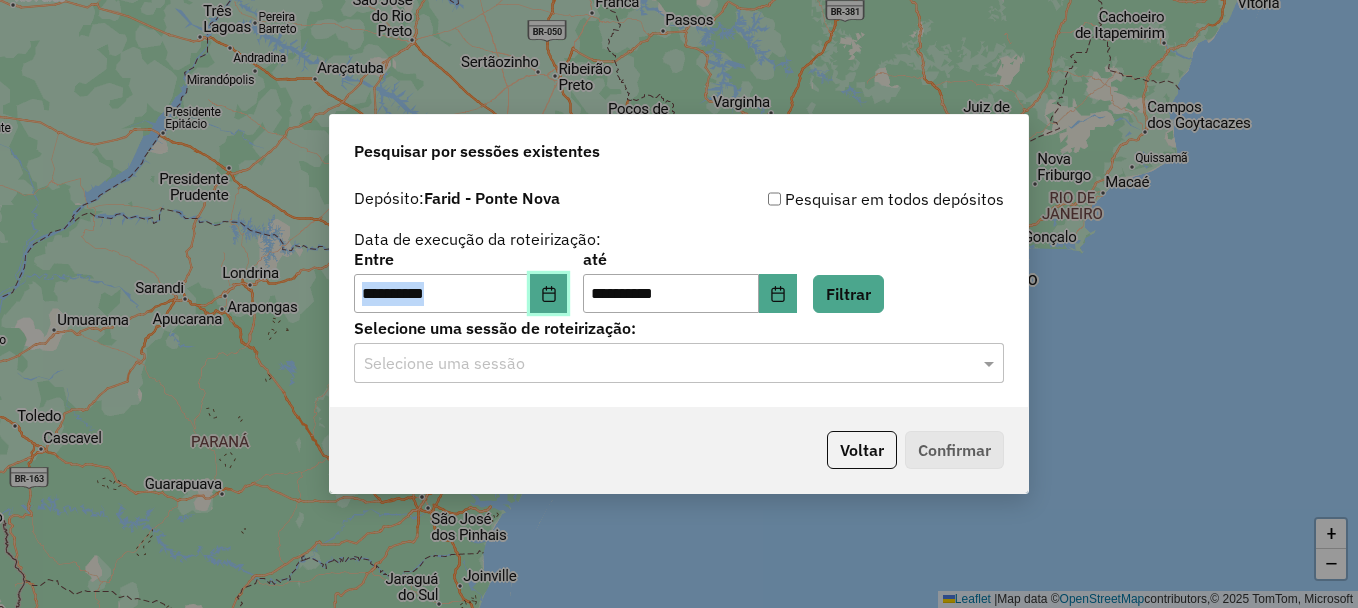 click at bounding box center (549, 294) 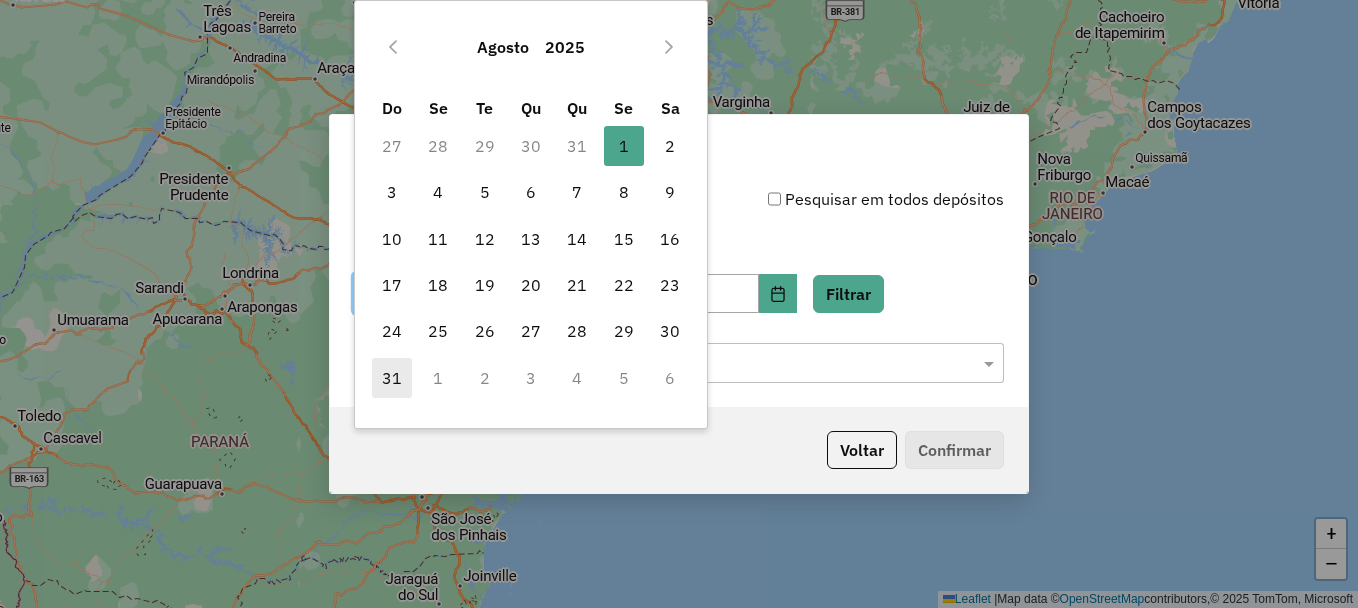 click on "31" at bounding box center (392, 378) 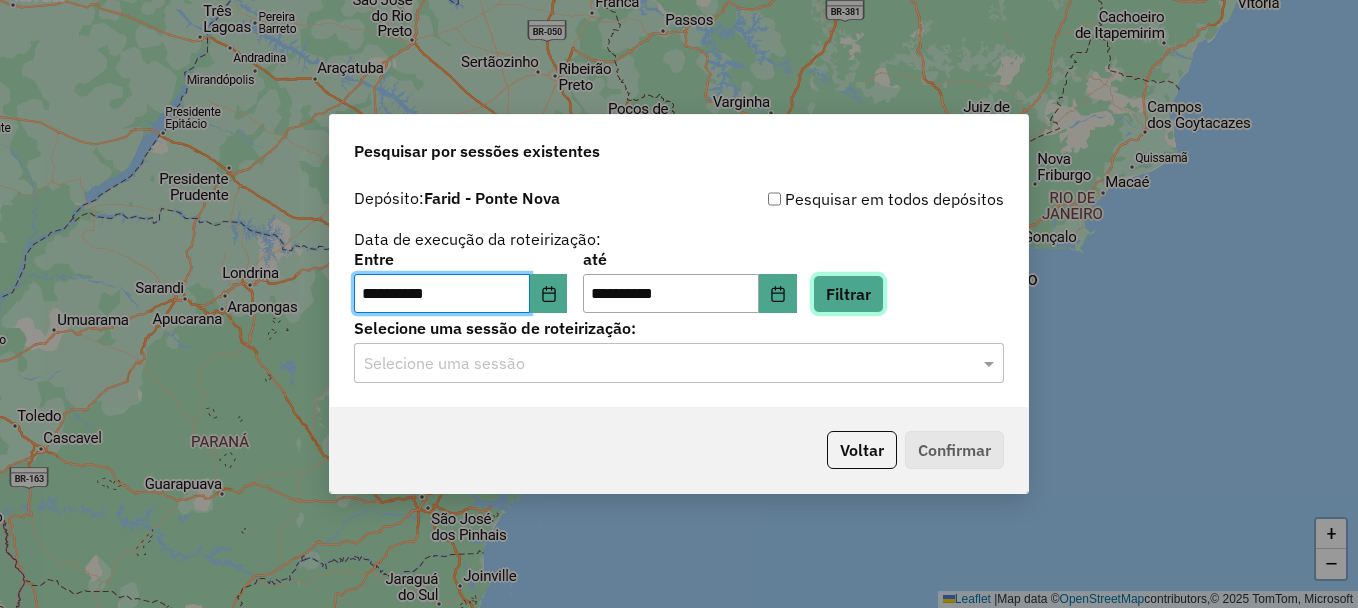 click on "Filtrar" 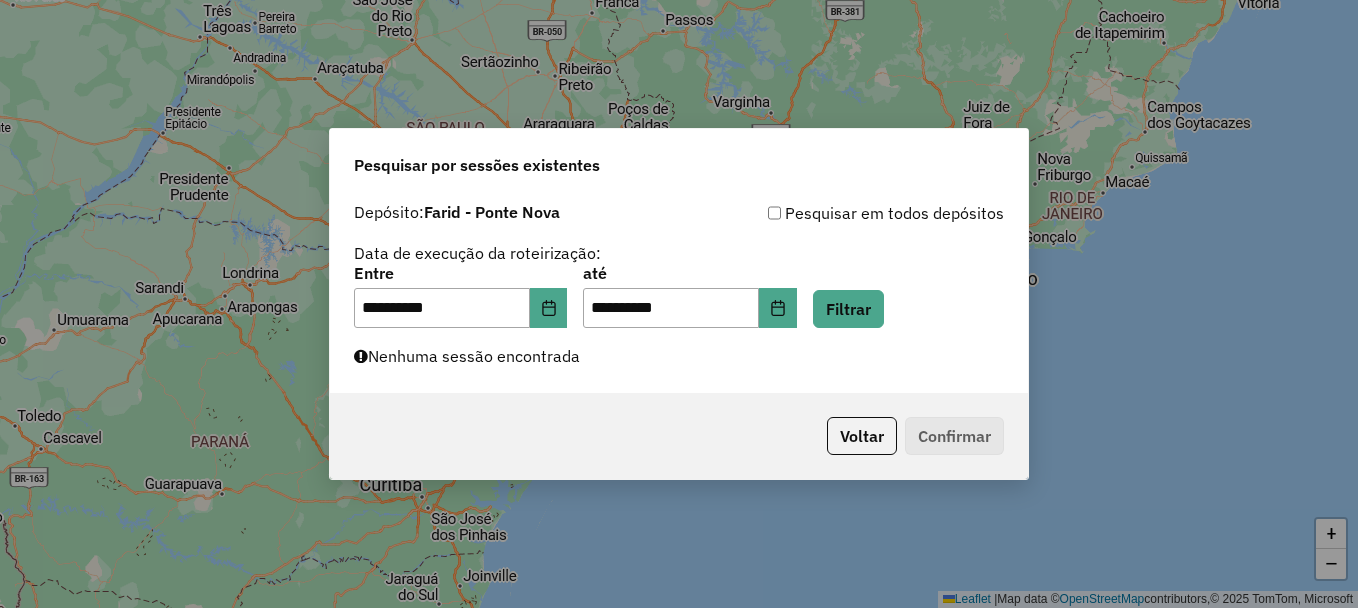 click on "Depósito: [NAME] - [CITY] Pesquisar em todos depósitos Data de execução da roteirização: Entre [DATE] até [DATE] Filtrar Nenhuma sessão encontrada" 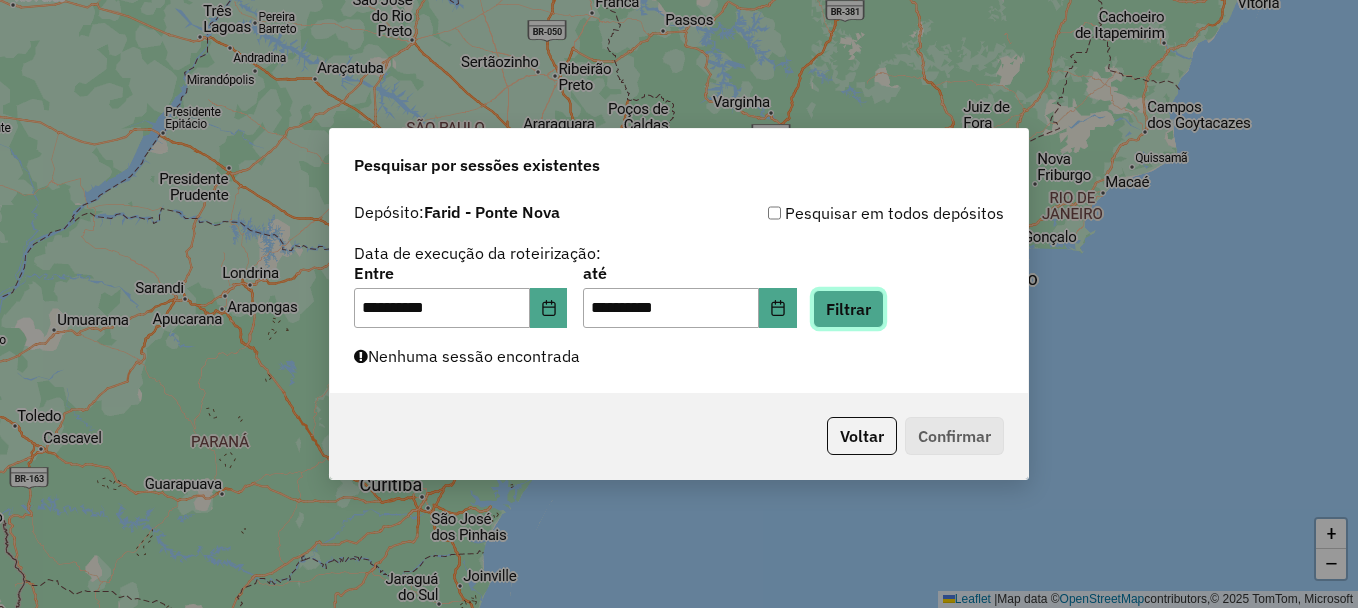 click on "Filtrar" 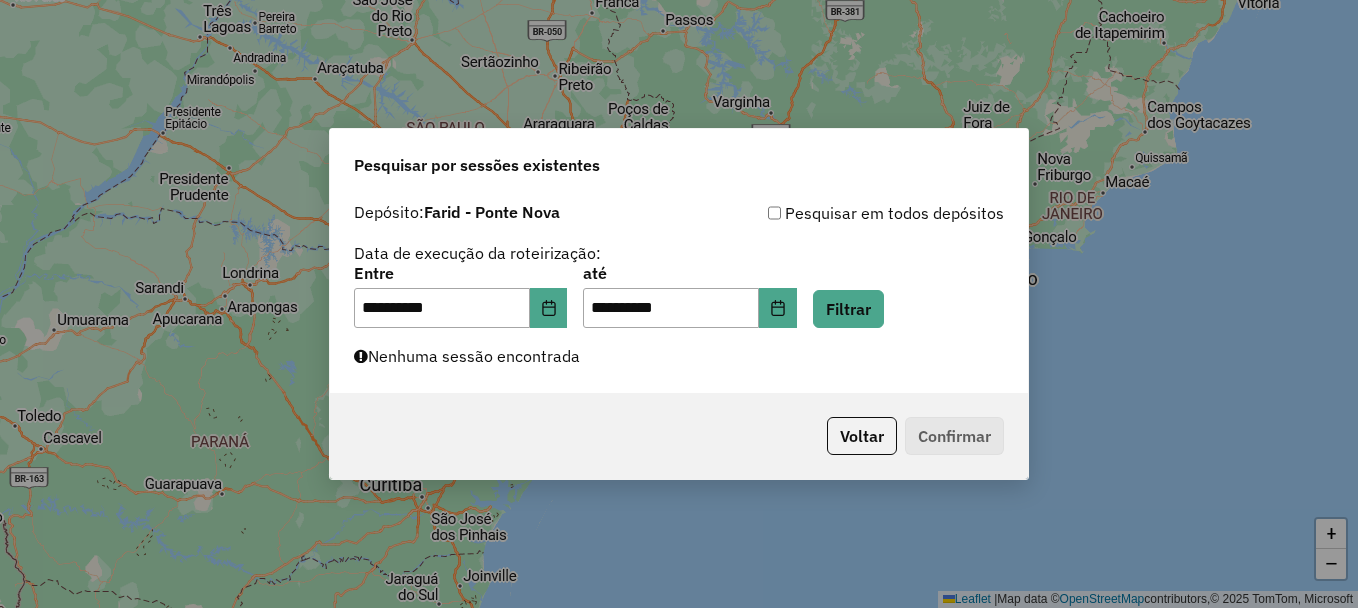 click on "**********" 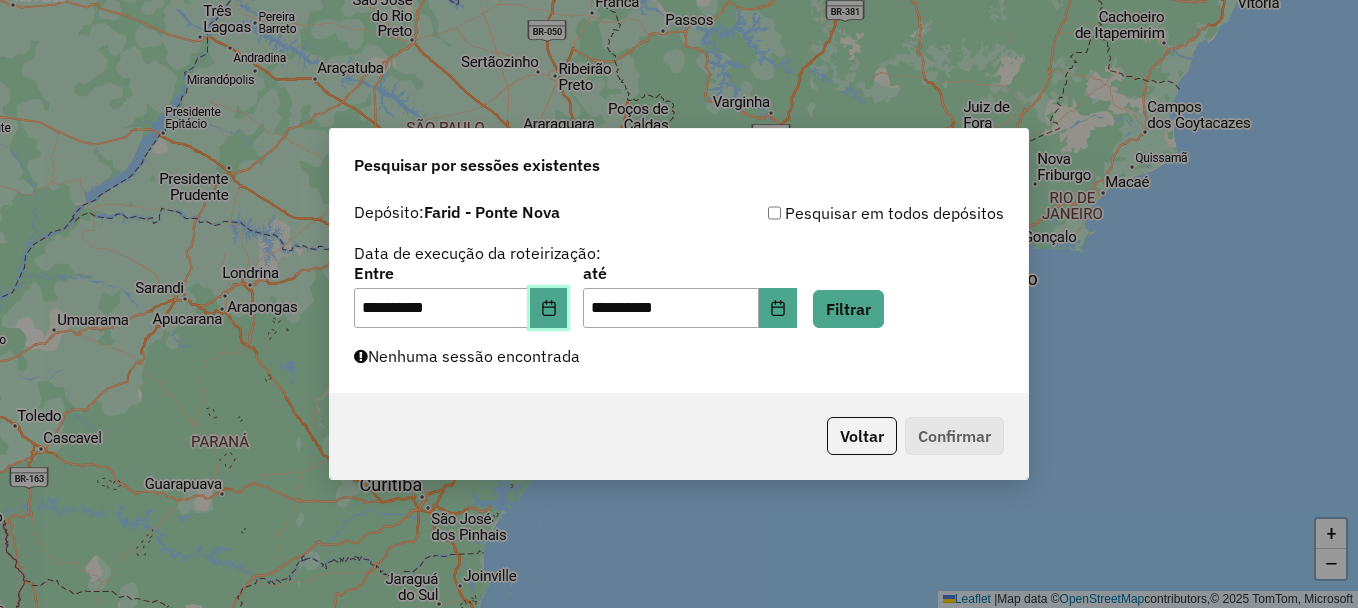 click at bounding box center (549, 308) 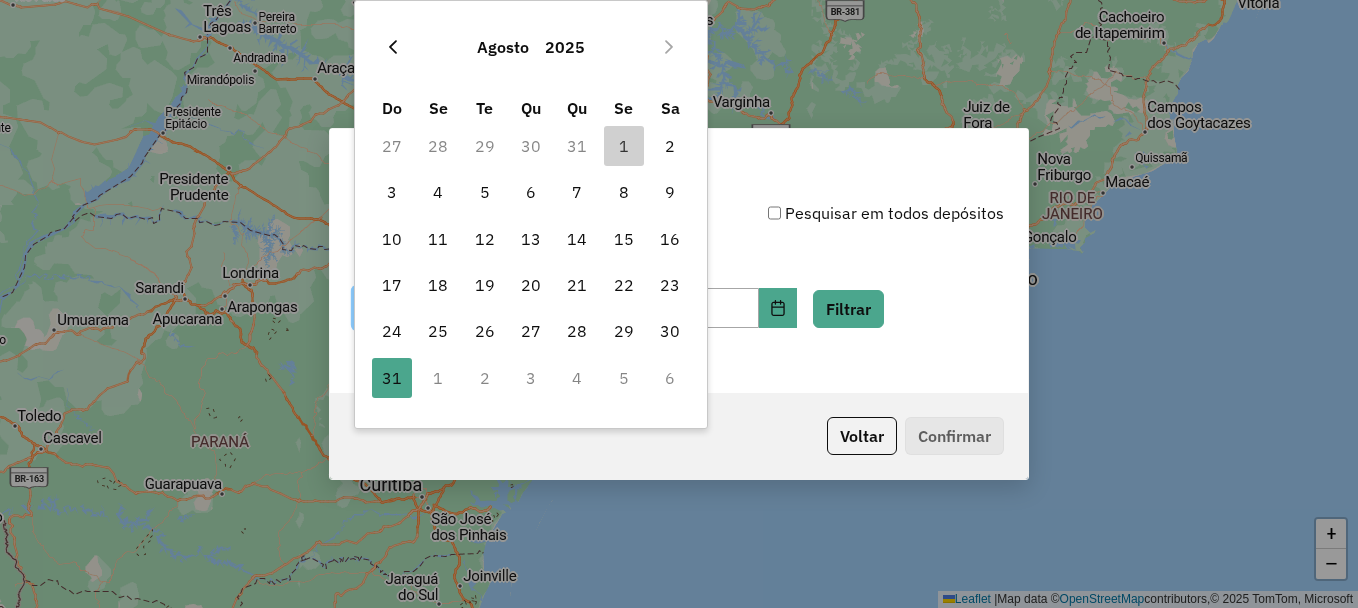 click 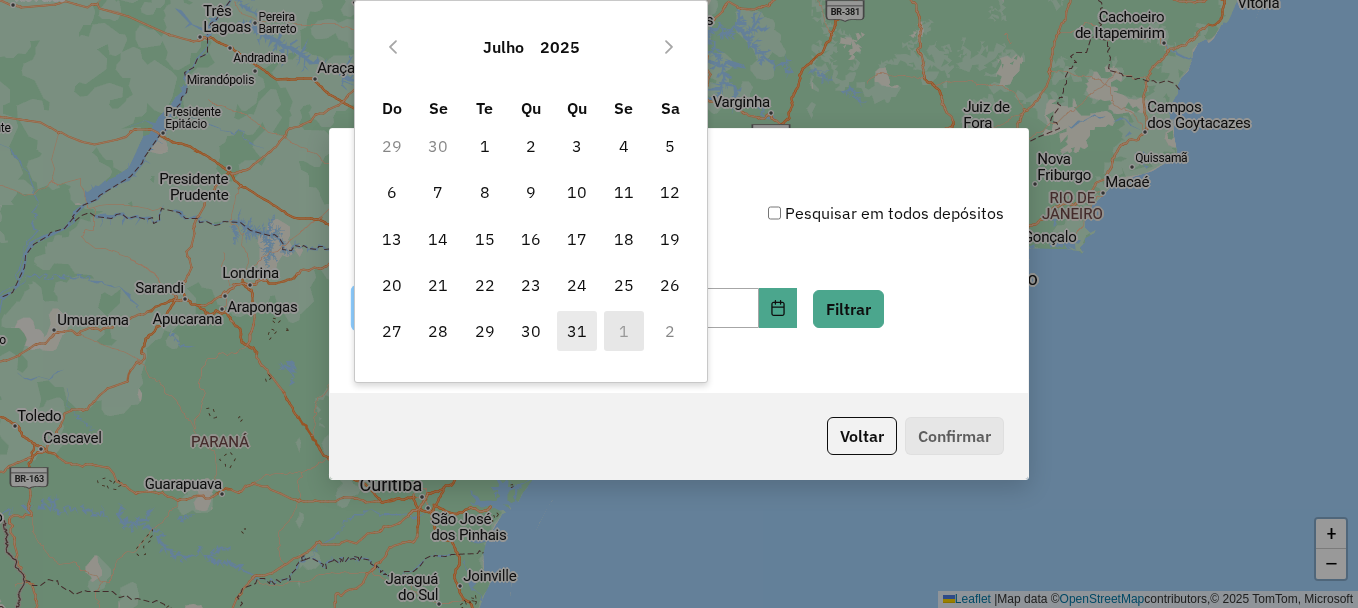 click on "31" at bounding box center (577, 331) 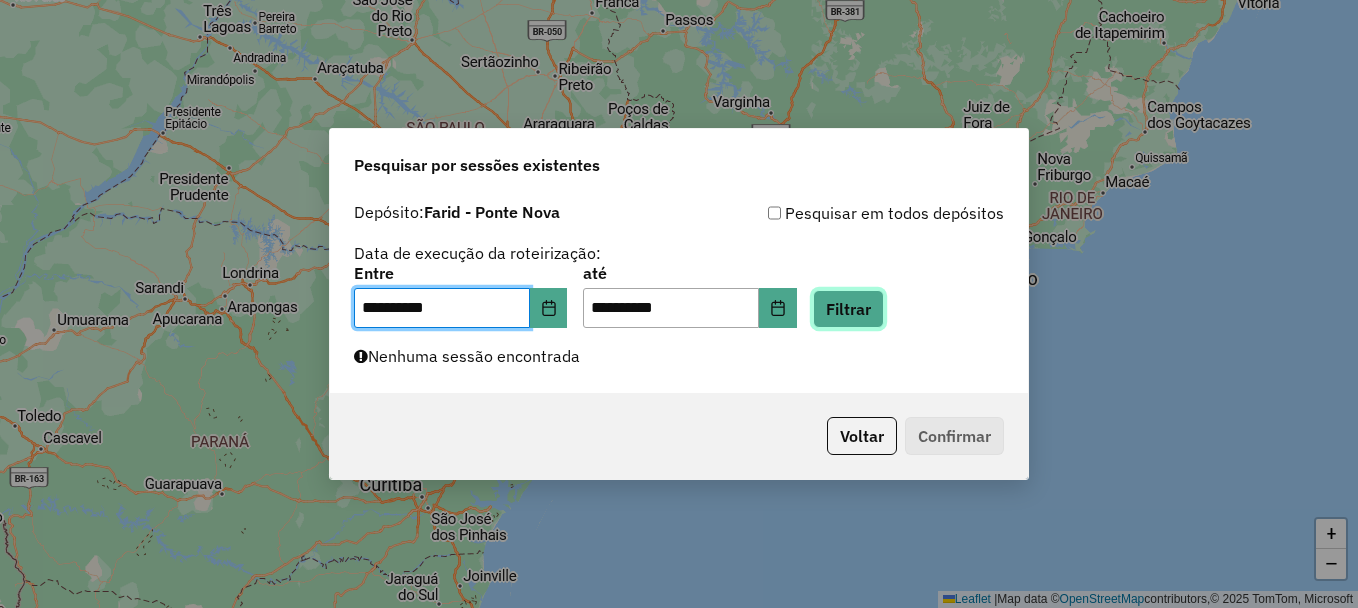 click on "Filtrar" 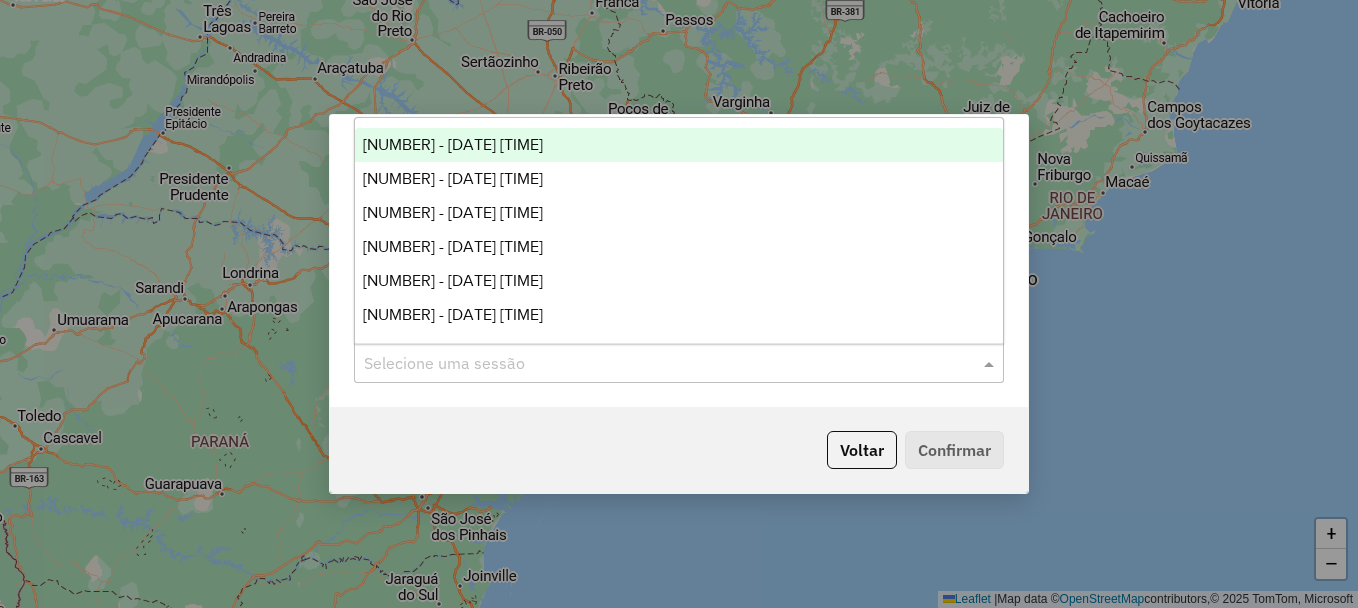 click 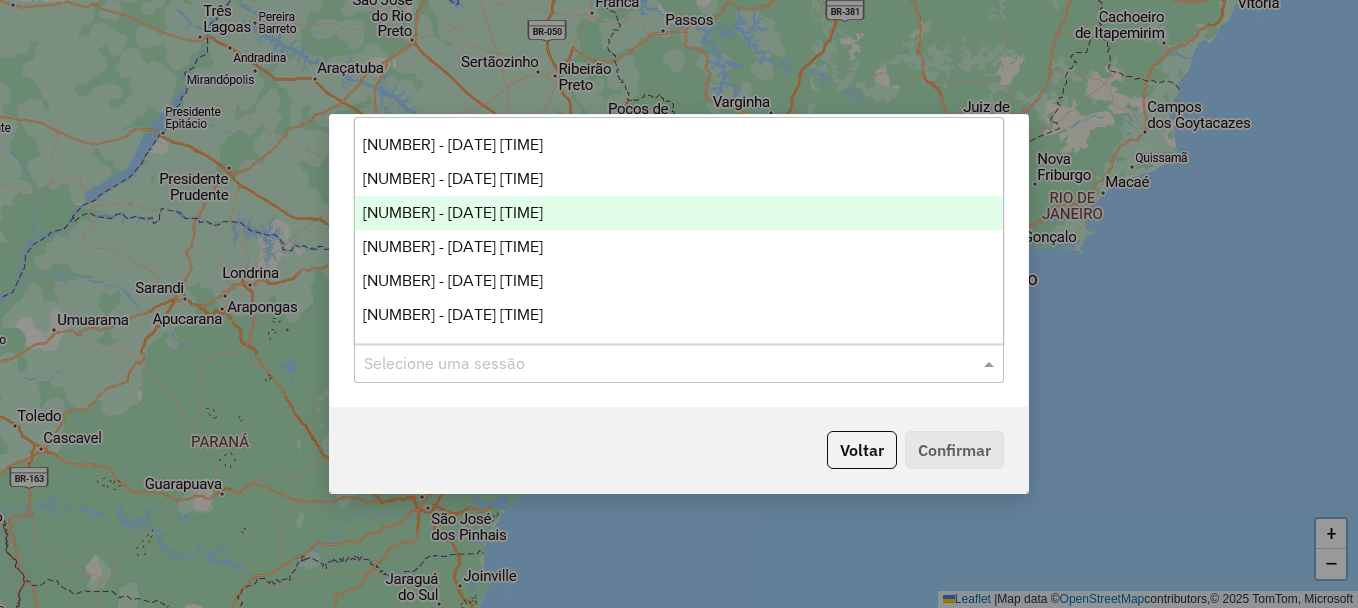 click on "[NUMBER] - [DATE] [TIME]" at bounding box center (453, 212) 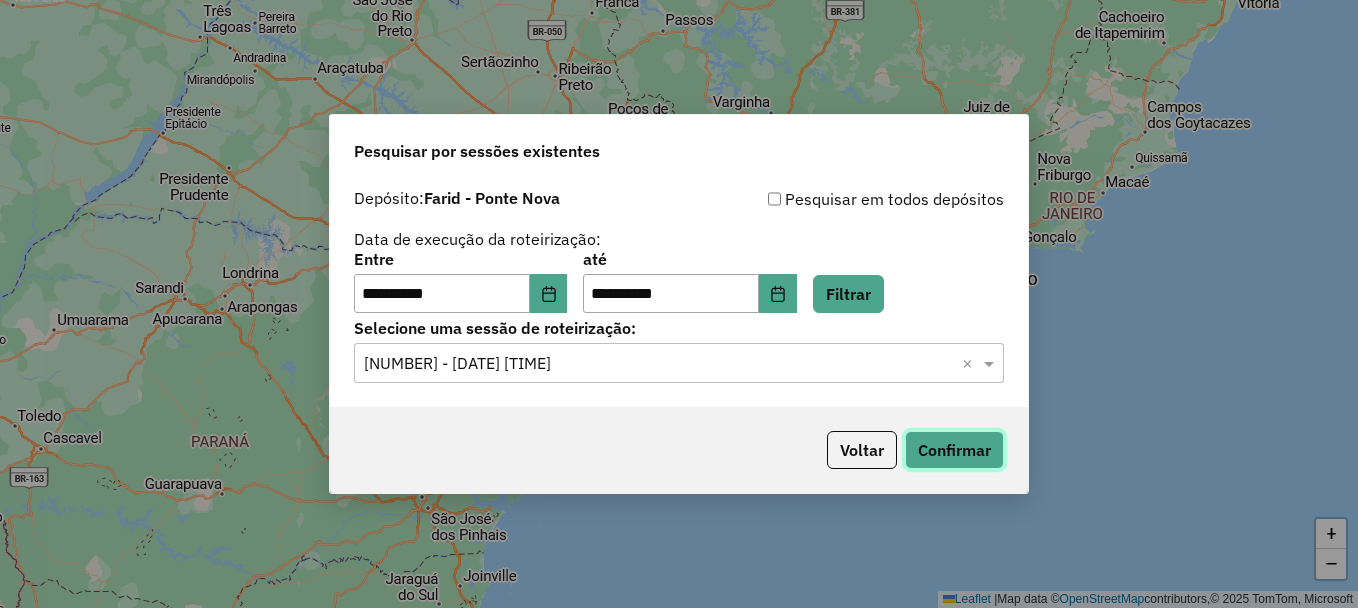 click on "Confirmar" 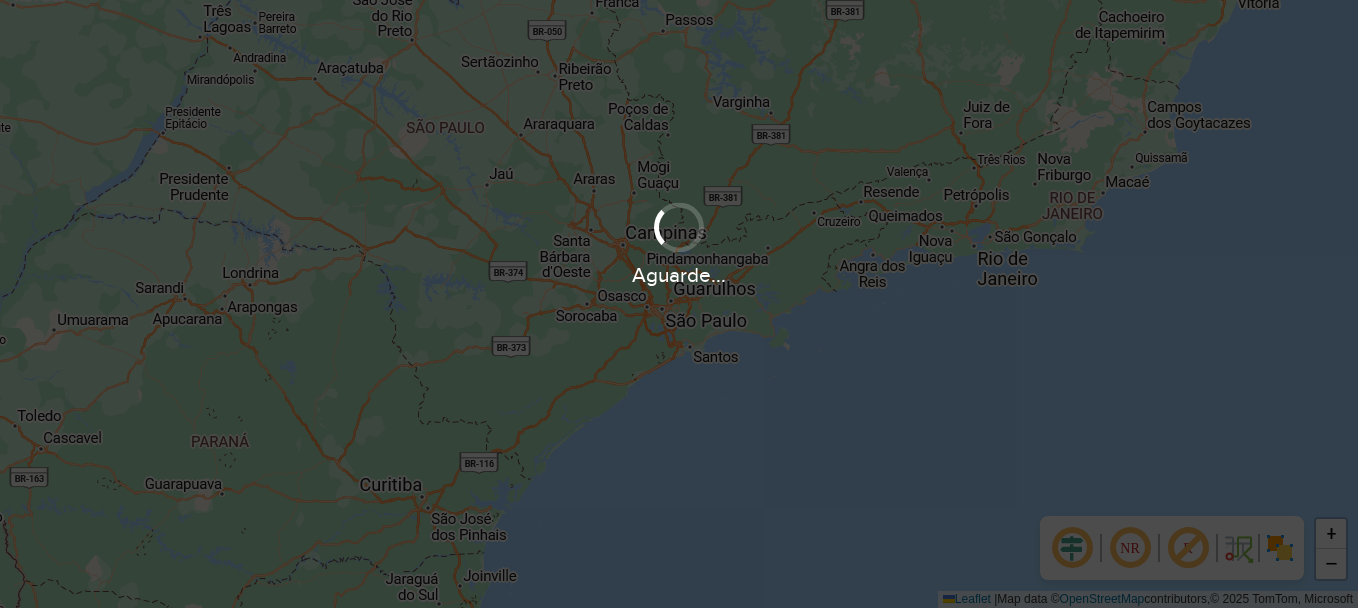scroll, scrollTop: 0, scrollLeft: 0, axis: both 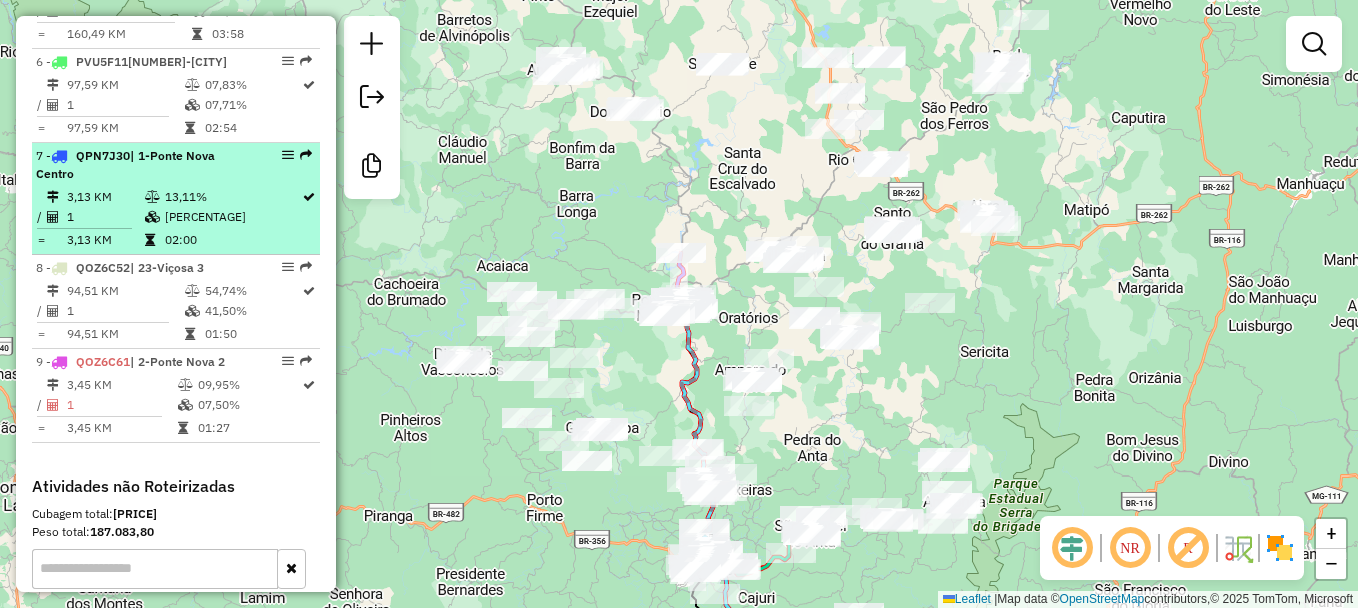 click on "3,13 KM" at bounding box center [105, 197] 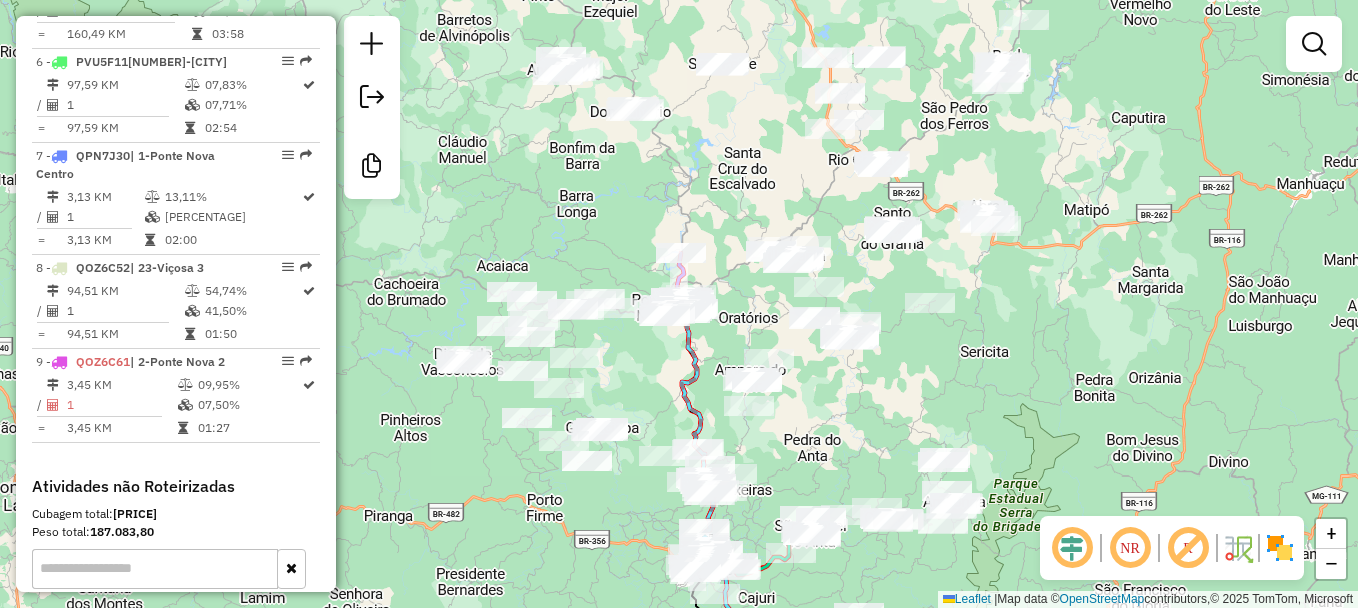 select on "**********" 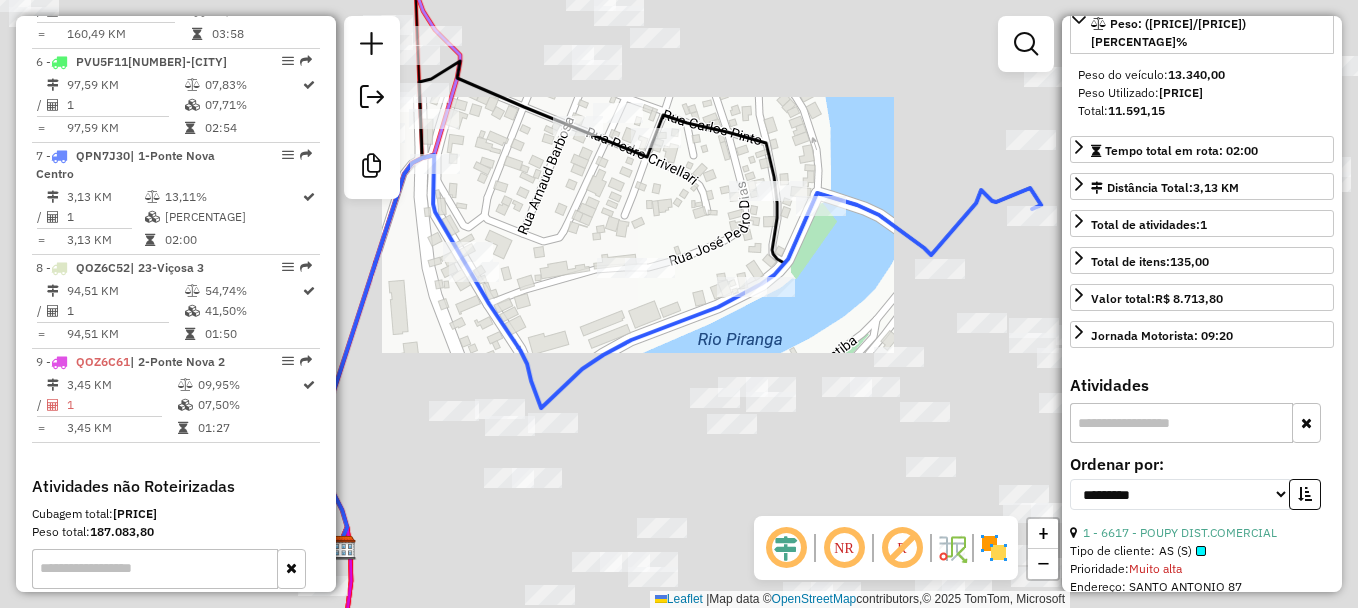 scroll, scrollTop: 590, scrollLeft: 0, axis: vertical 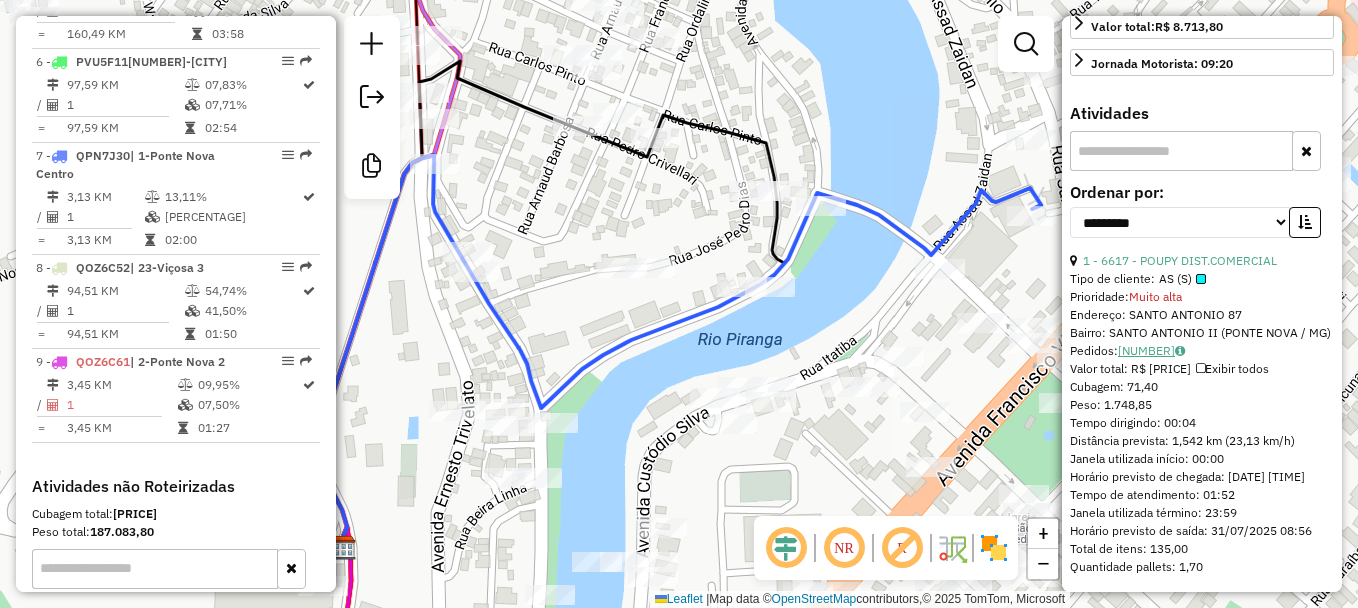 click on "[NUMBER]" at bounding box center [1151, 350] 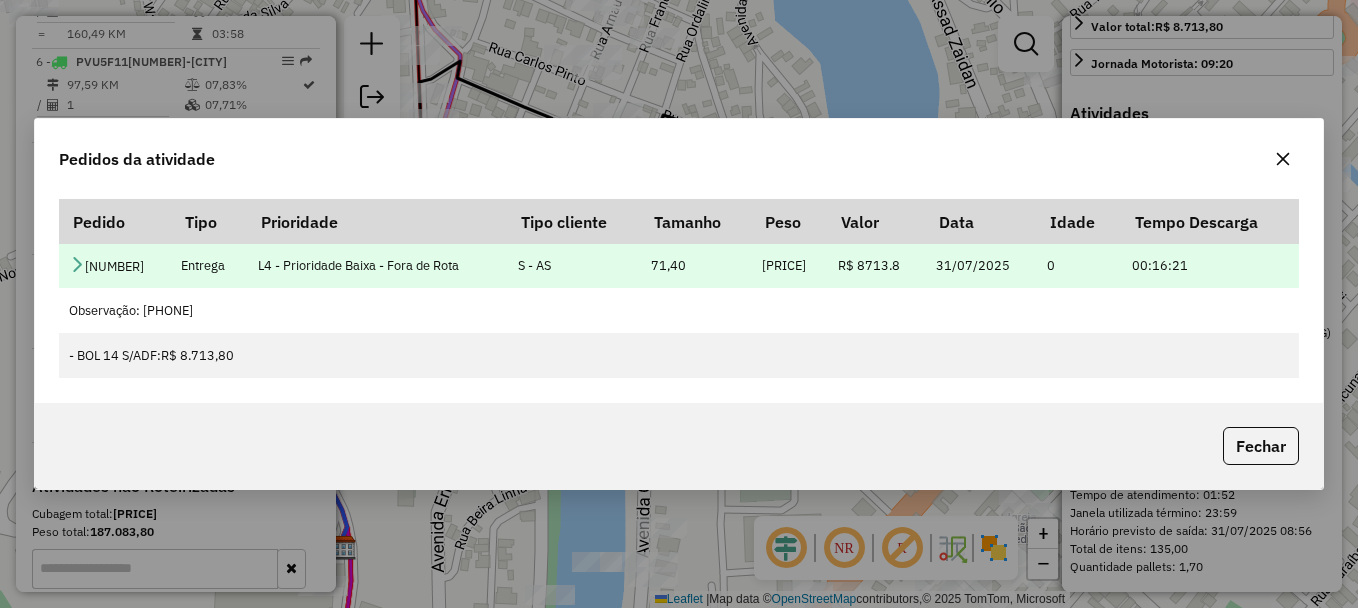 click at bounding box center (77, 264) 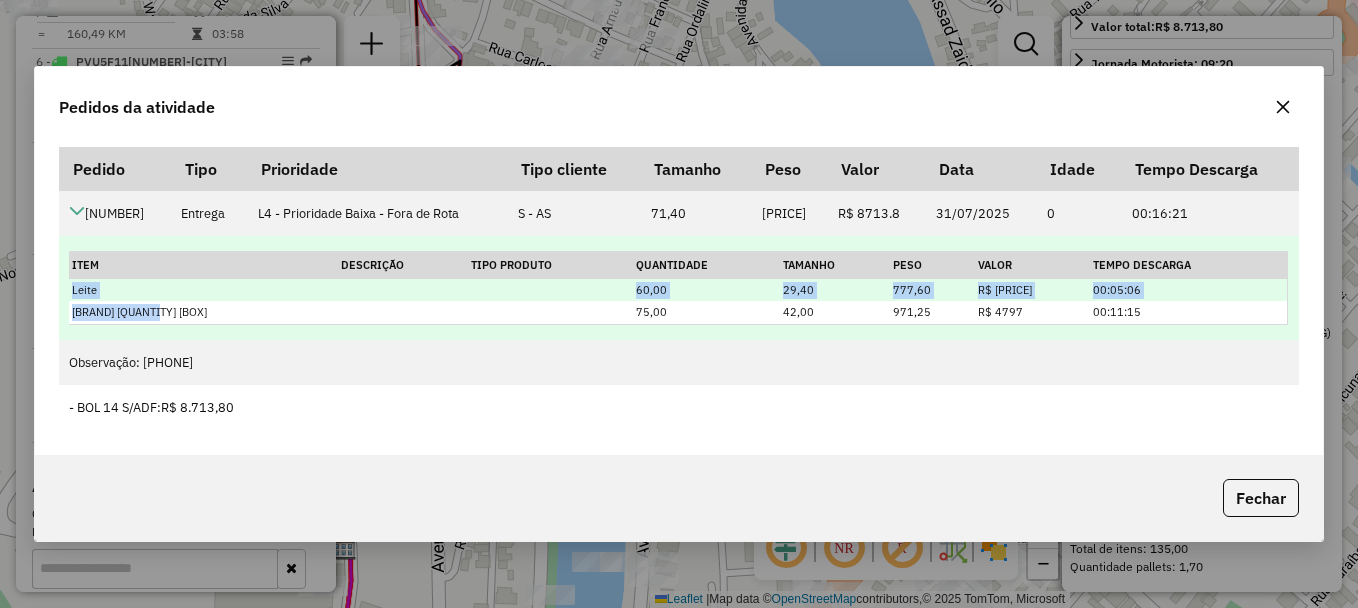 drag, startPoint x: 176, startPoint y: 312, endPoint x: 71, endPoint y: 294, distance: 106.531685 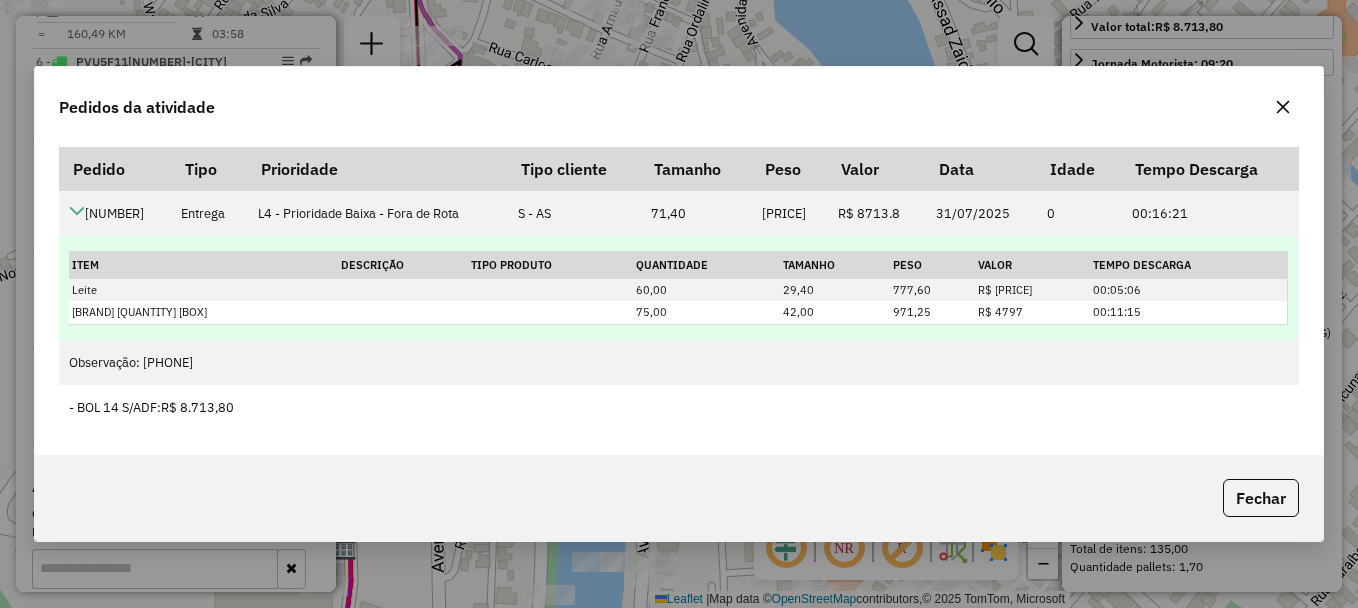 drag, startPoint x: 71, startPoint y: 294, endPoint x: 231, endPoint y: 329, distance: 163.78339 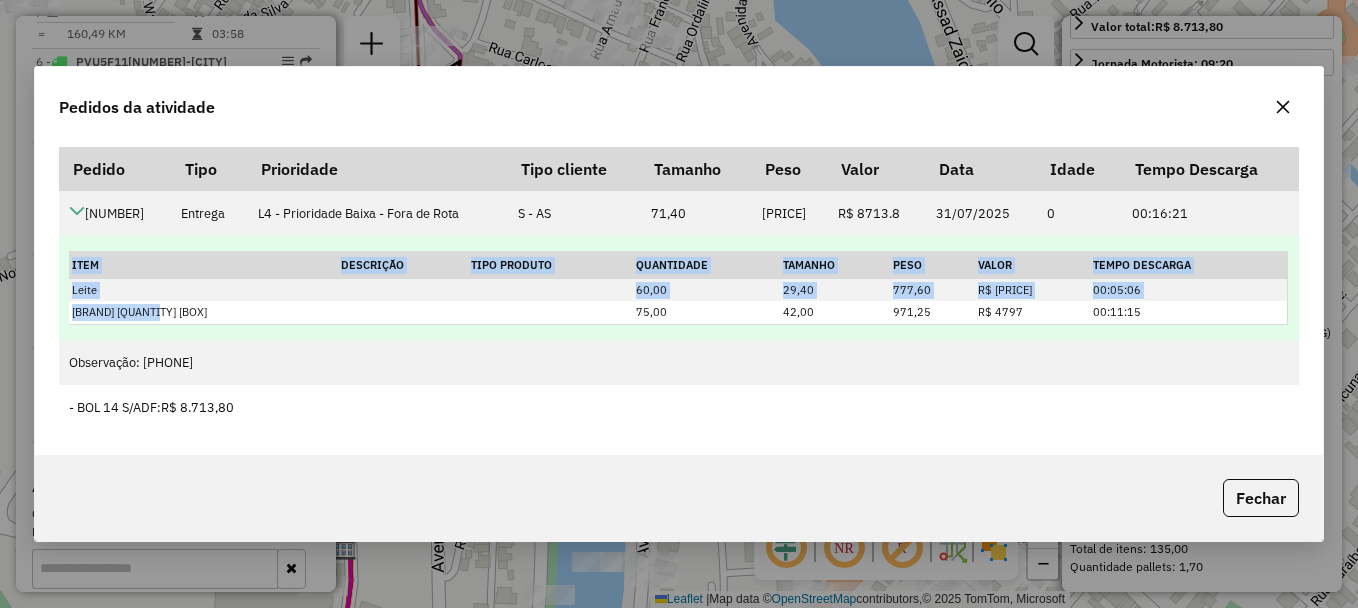 drag, startPoint x: 176, startPoint y: 318, endPoint x: 63, endPoint y: 291, distance: 116.18089 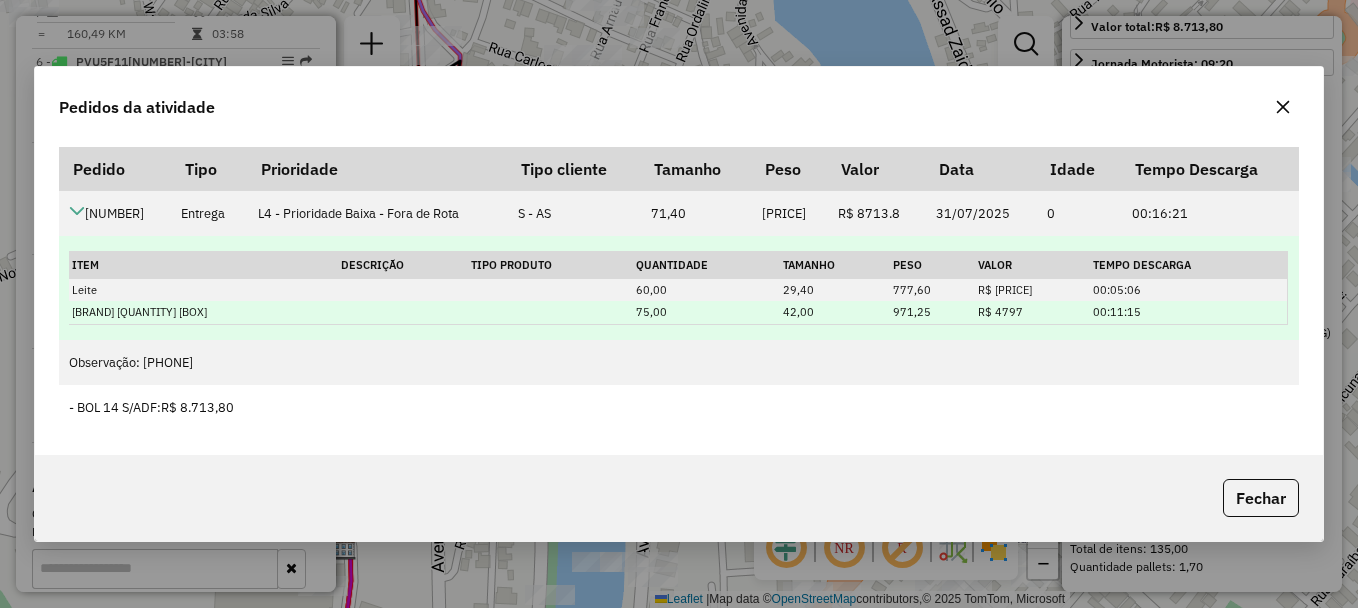 click at bounding box center [403, 312] 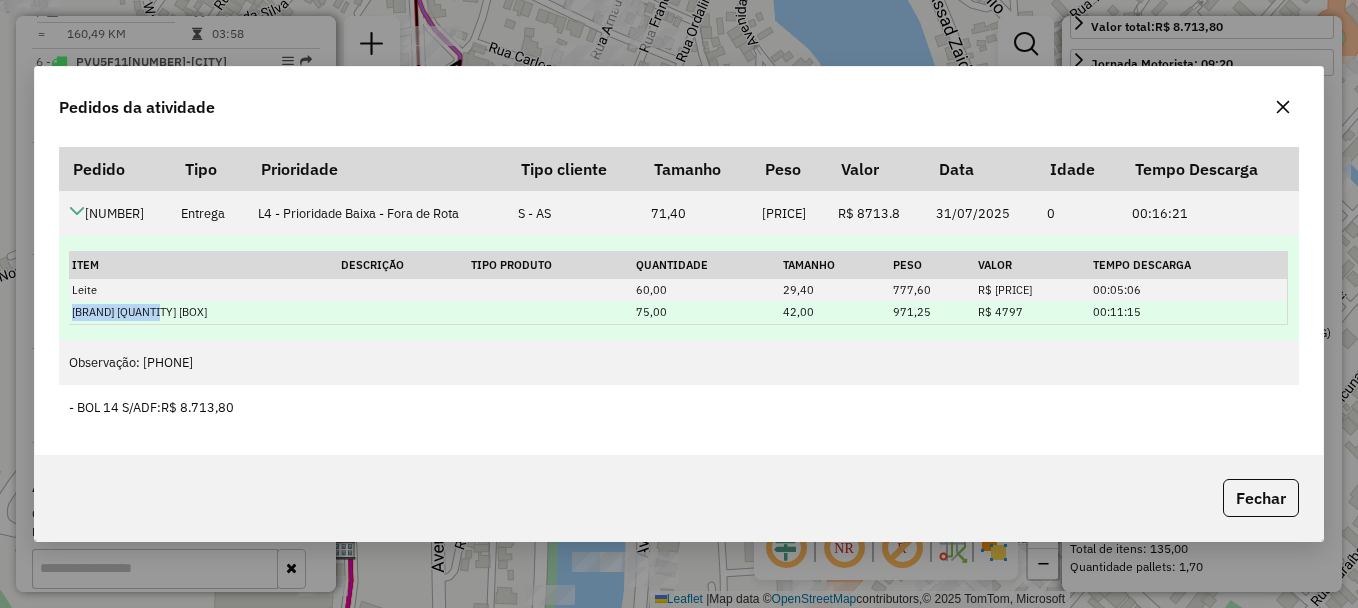 drag, startPoint x: 184, startPoint y: 311, endPoint x: 70, endPoint y: 321, distance: 114.43776 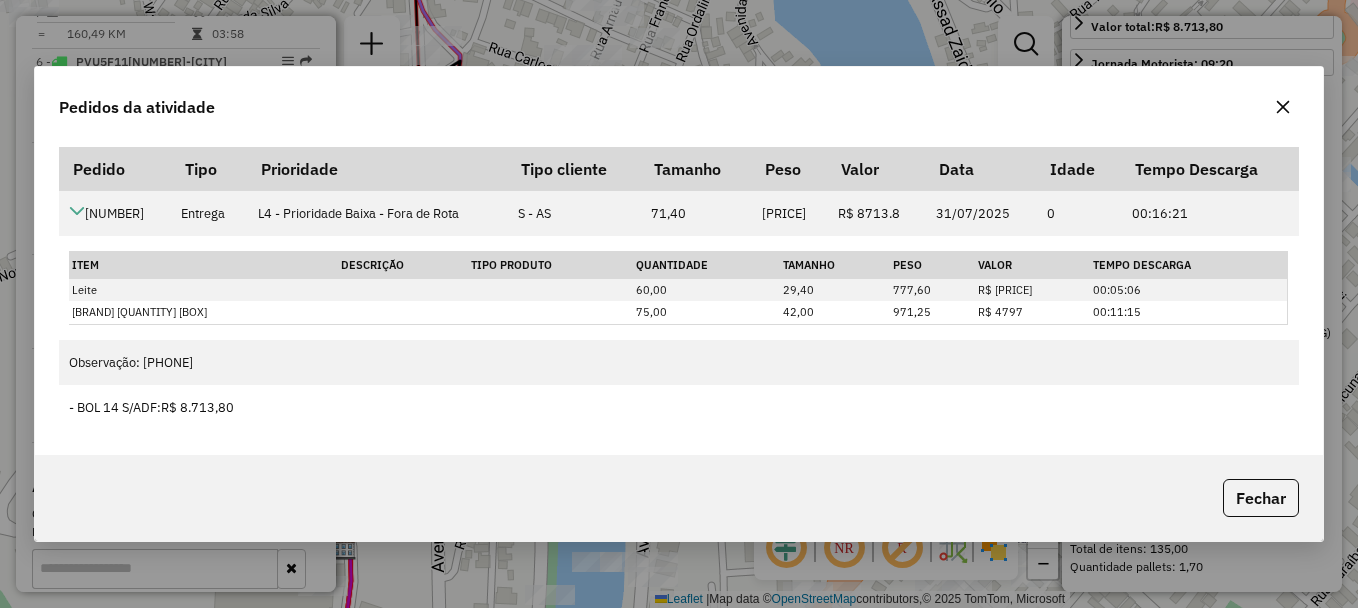 click 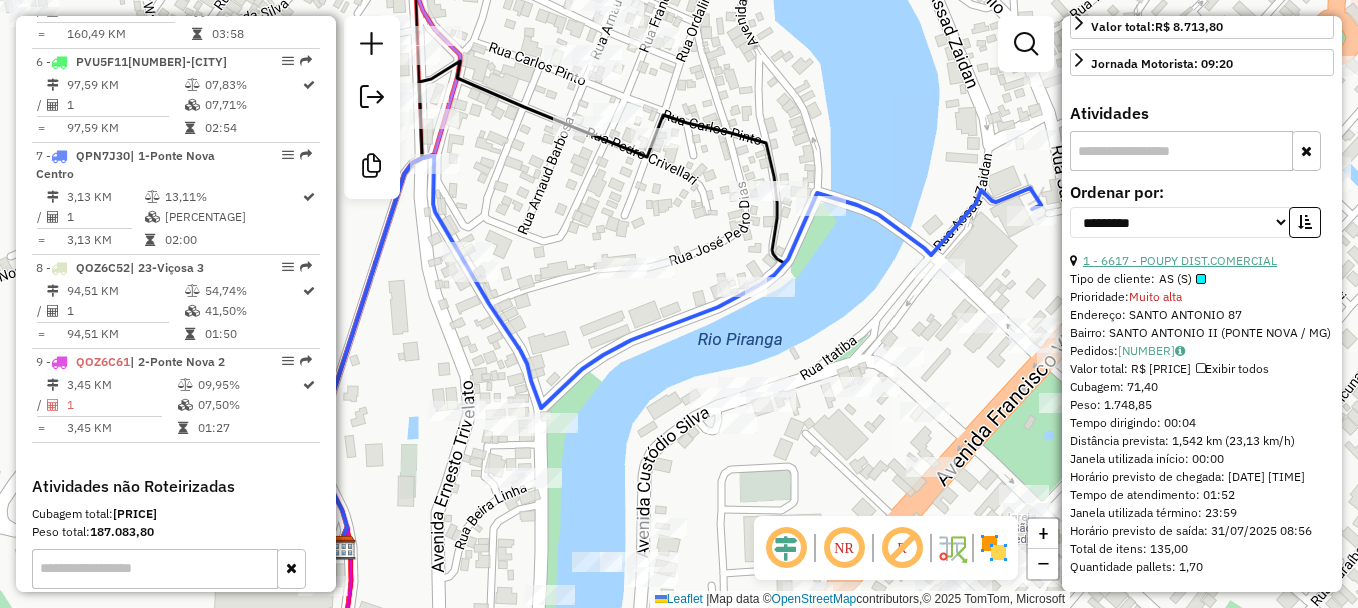click on "1 - 6617 - POUPY DIST.COMERCIAL" at bounding box center (1180, 260) 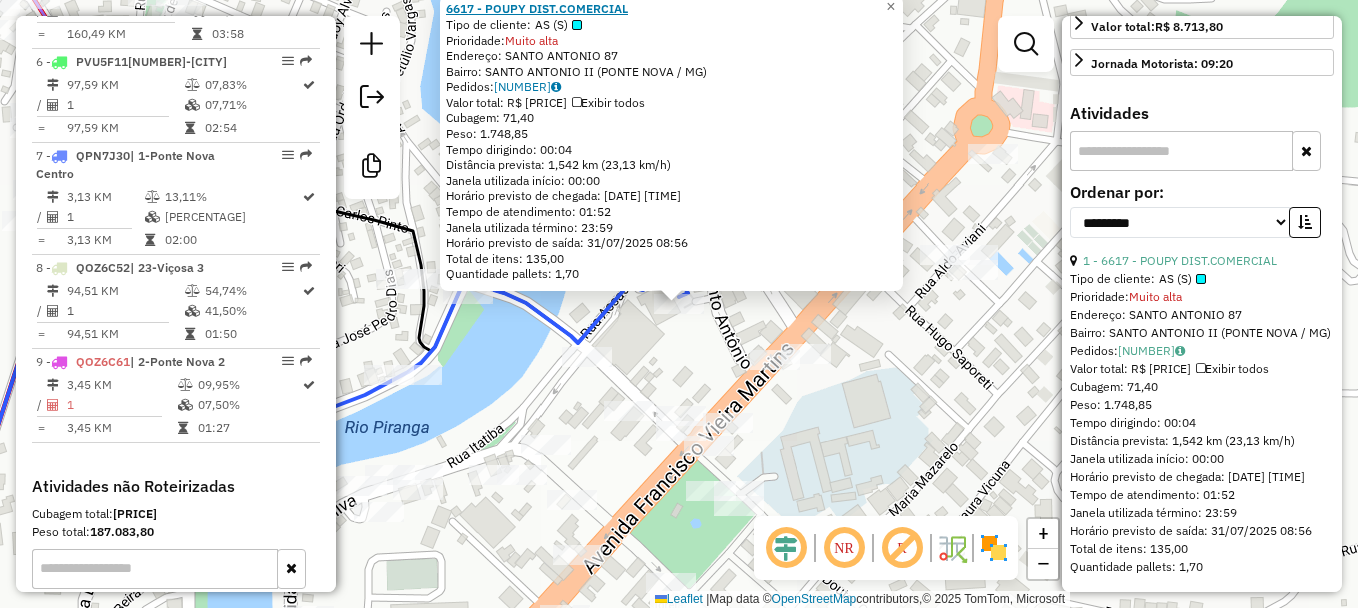 click on "6617 - POUPY DIST.COMERCIAL" 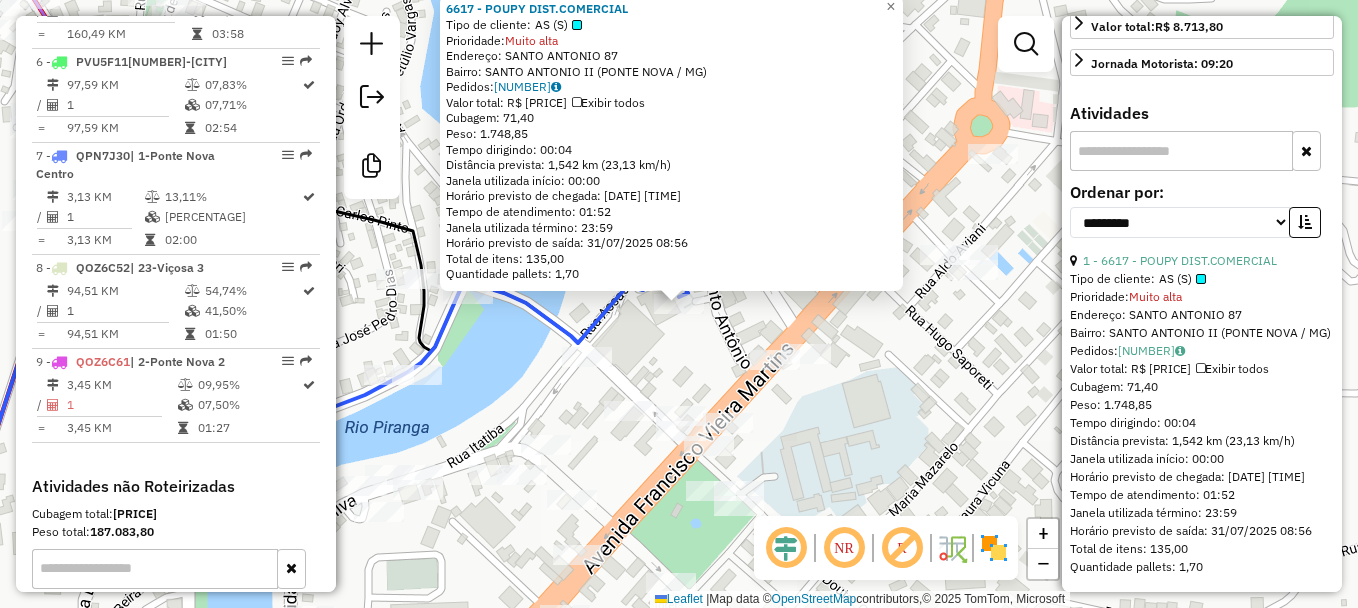 click on "[NUMBER] - [BUSINESS_NAME] Tipo de cliente:   AS (S)   Prioridade:  Muito alta  Endereço:  [FIRST] [LAST] [NUMBER]   Bairro: [NEIGHBORHOOD] ([CITY] / [STATE])   Pedidos:  [NUMBER]   Valor total: R$ [PRICE]   Exibir todos   Cubagem: [NUMBER]  Peso: [NUMBER]  Tempo dirigindo: [TIME]   Distância prevista: [NUMBER] km ([NUMBER] km/h)   Janela utilizada início: [TIME]   Horário previsto de chegada: [DATE] [TIME]   Tempo de atendimento: [TIME]   Janela utilizada término: [TIME]   Horário previsto de saída: [DATE] [TIME]   Total de itens: [NUMBER]   Quantidade pallets: [NUMBER]  × Janela de atendimento Grade de atendimento Capacidade Transportadoras Veículos Cliente Pedidos  Rotas Selecione os dias de semana para filtrar as janelas de atendimento  Seg   Ter   Qua   Qui   Sex   Sáb   Dom  Informe o período da janela de atendimento: De: Até:  Filtrar exatamente a janela do cliente  Considerar janela de atendimento padrão  Selecione os dias de semana para filtrar as grades de atendimento  Seg   Ter   Qua   Qui   Sex  De:" 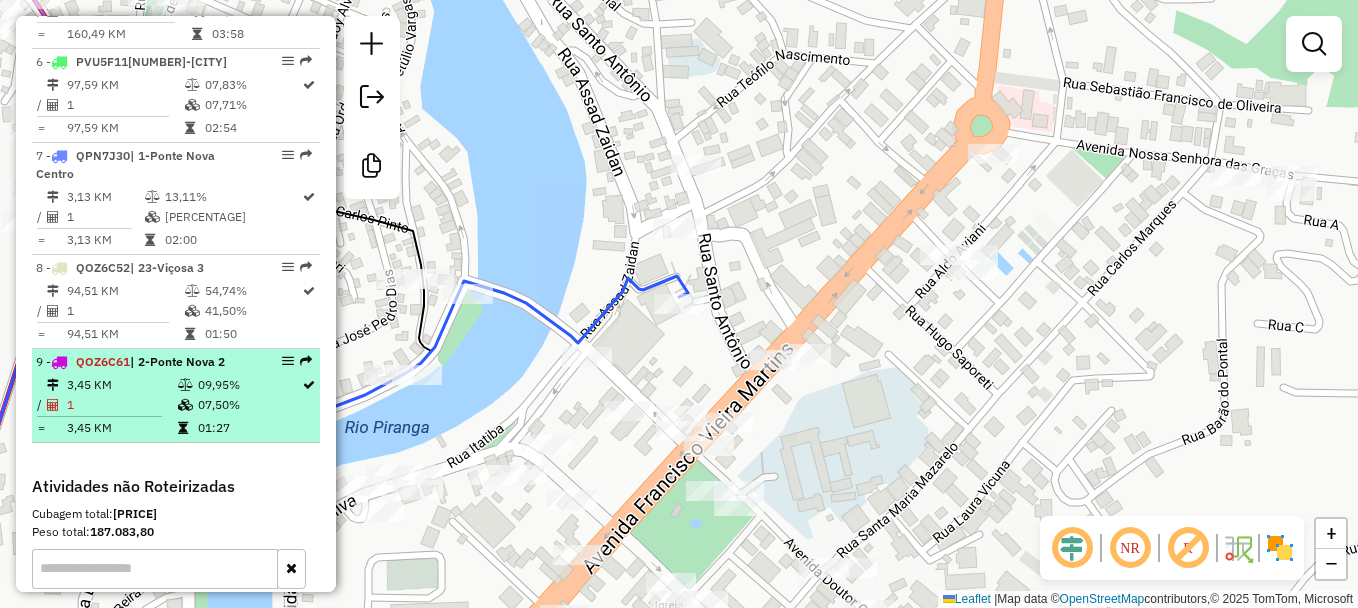 click on "1" at bounding box center (121, 405) 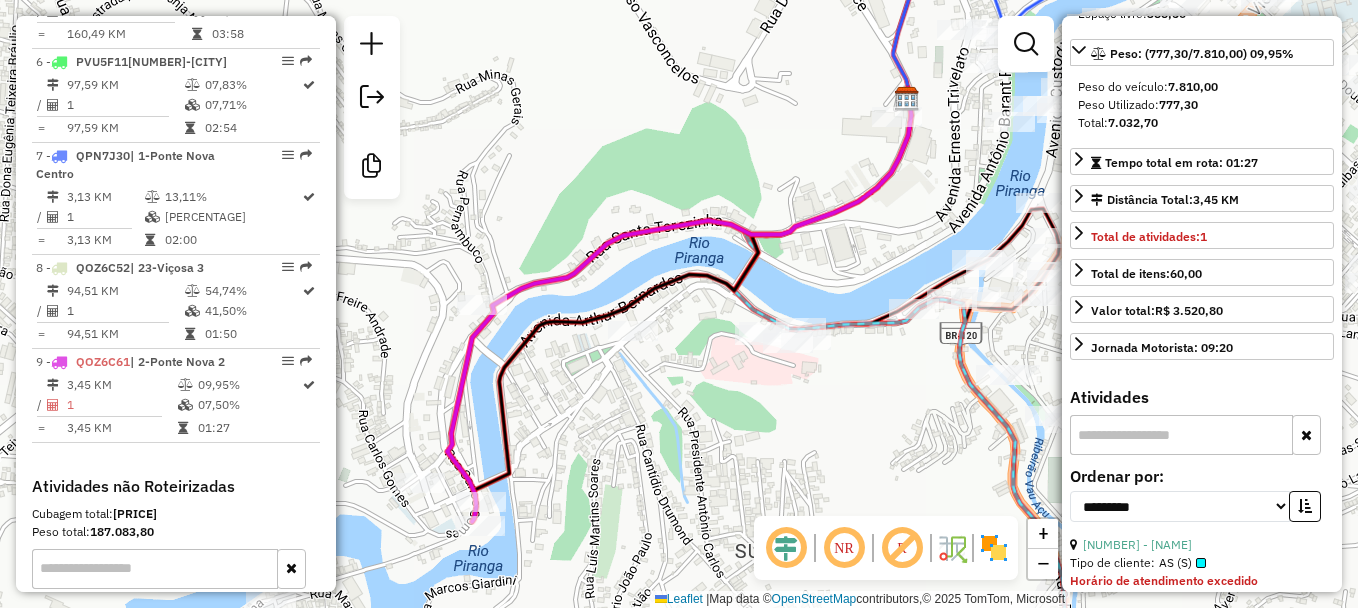 scroll, scrollTop: 500, scrollLeft: 0, axis: vertical 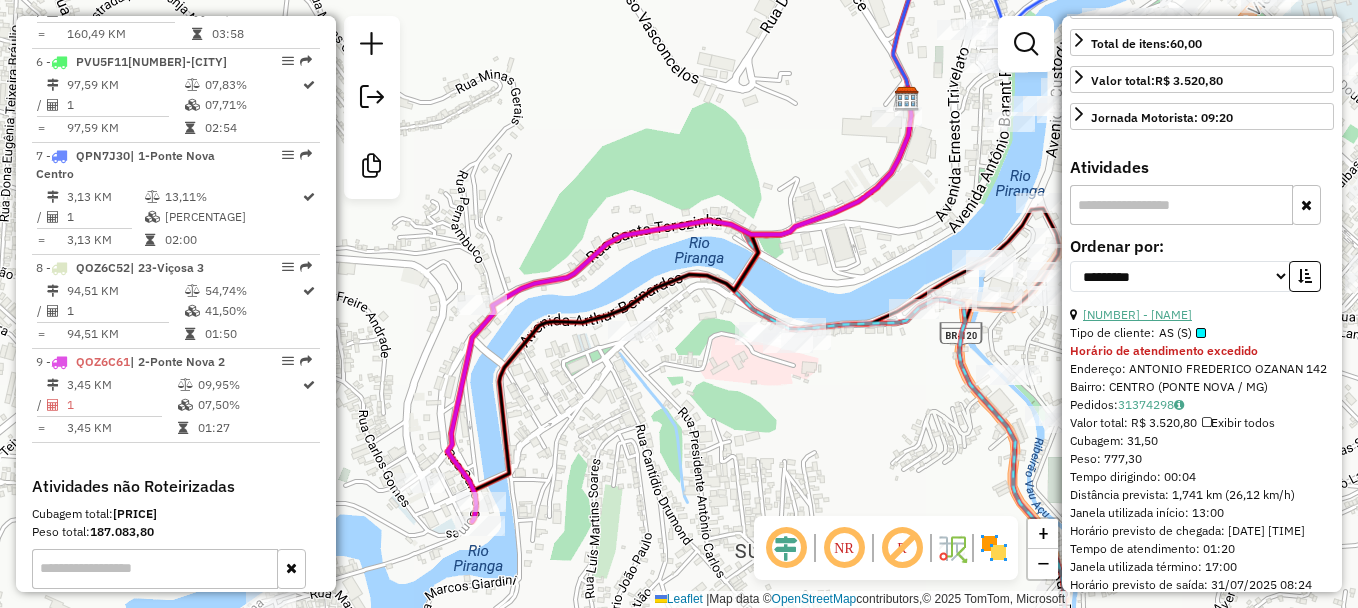click on "[NUMBER] - [NAME]" at bounding box center [1137, 314] 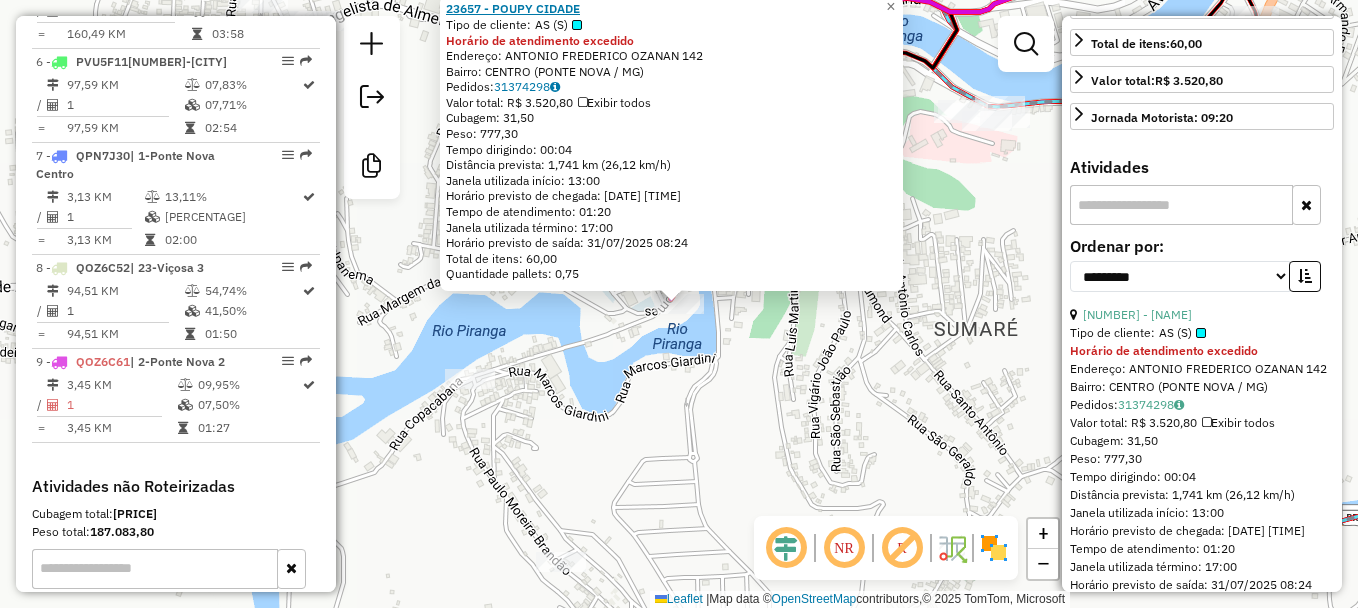 click on "23657 - POUPY CIDADE" 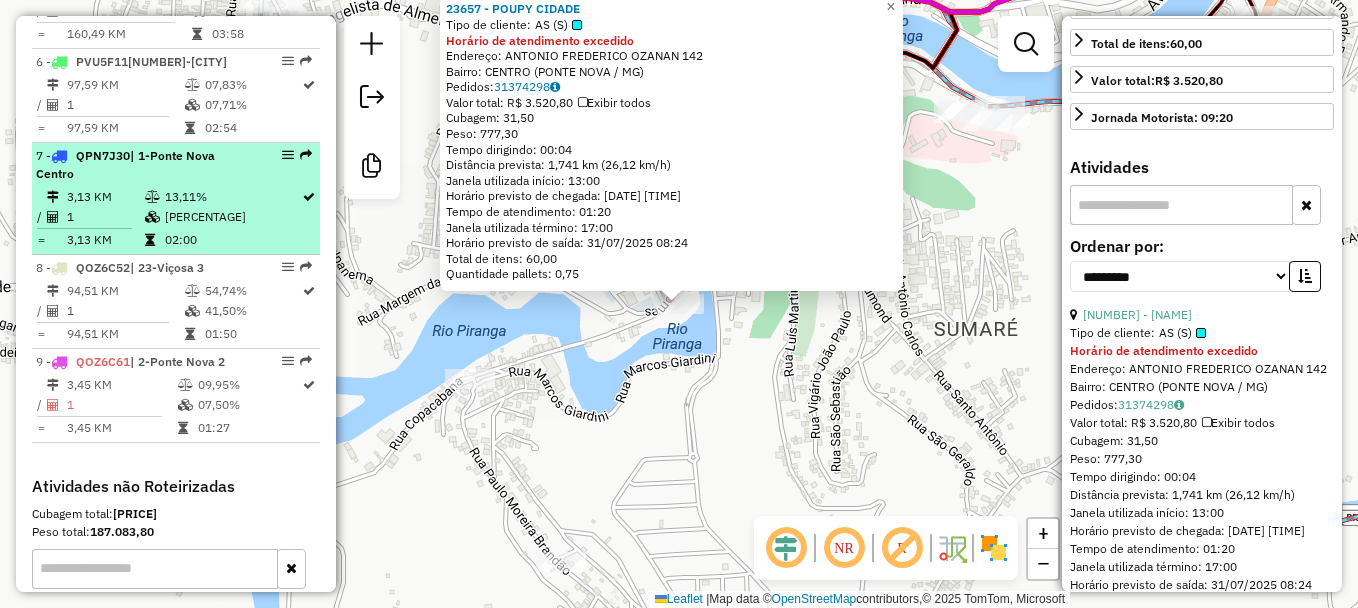 click on "13,11%" at bounding box center [232, 197] 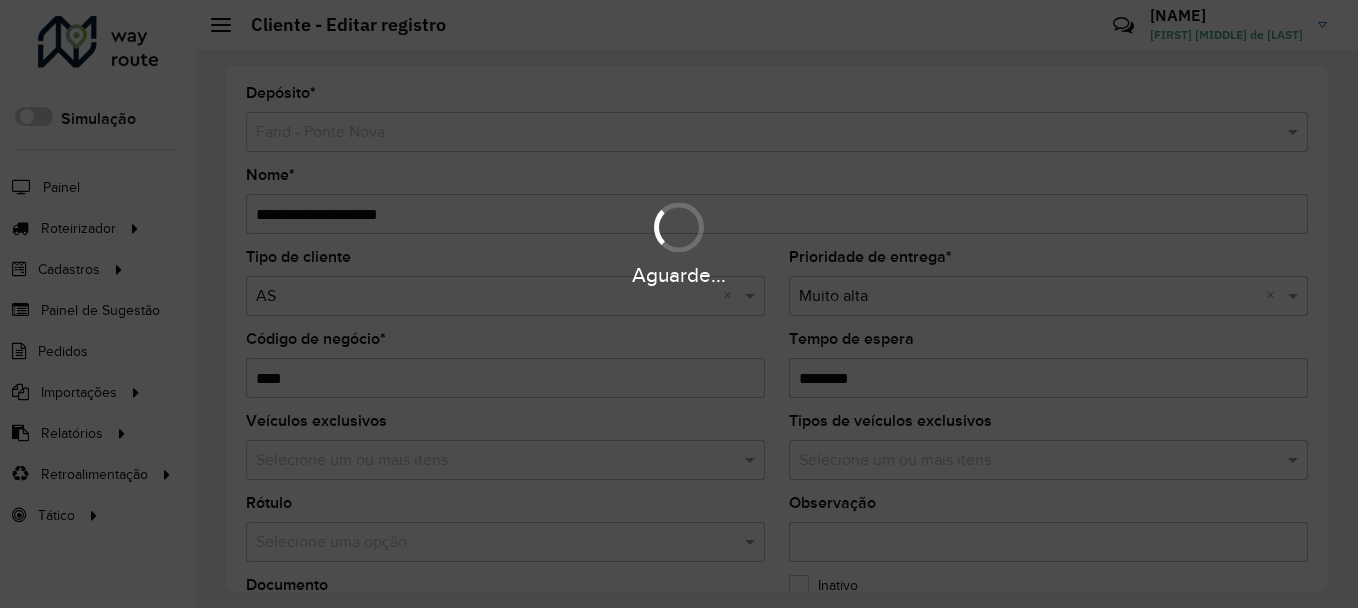 scroll, scrollTop: 0, scrollLeft: 0, axis: both 